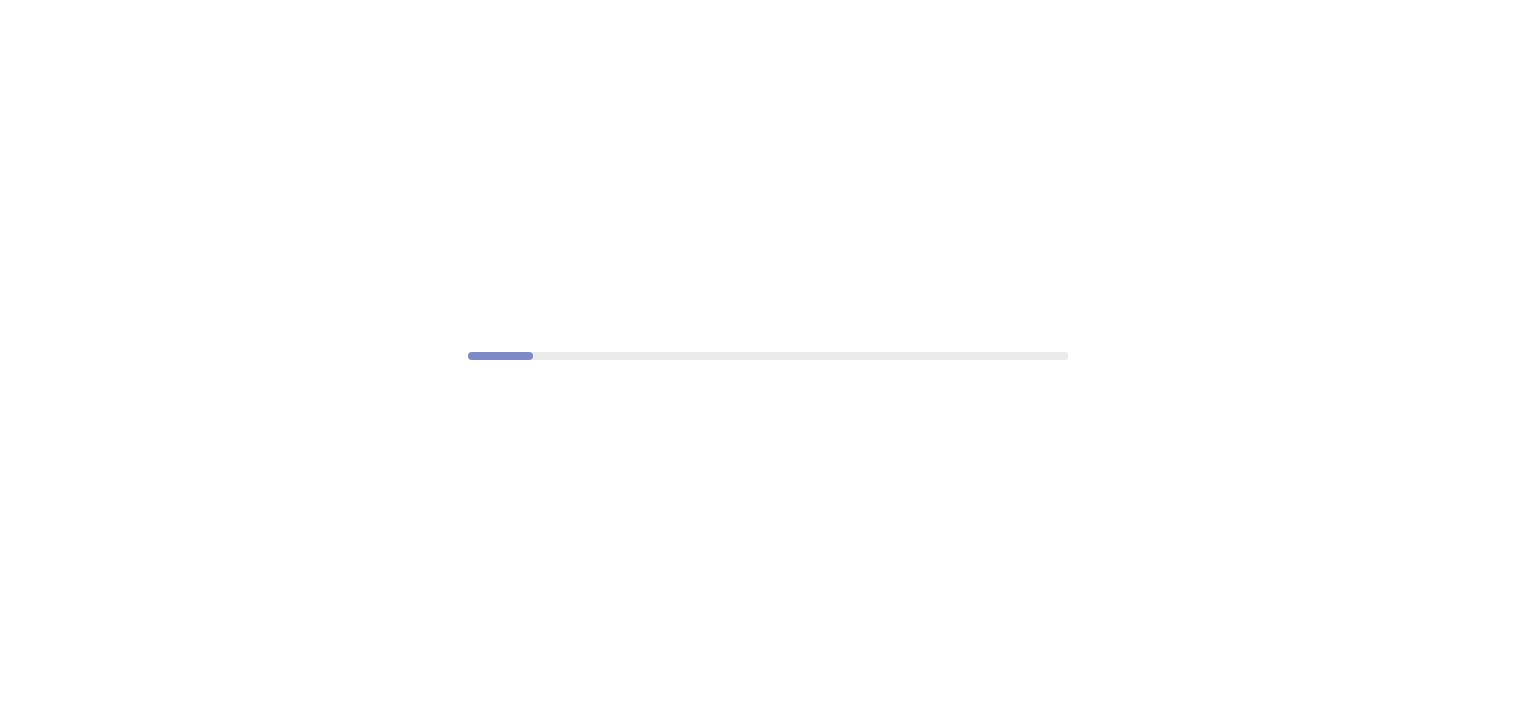 scroll, scrollTop: 0, scrollLeft: 0, axis: both 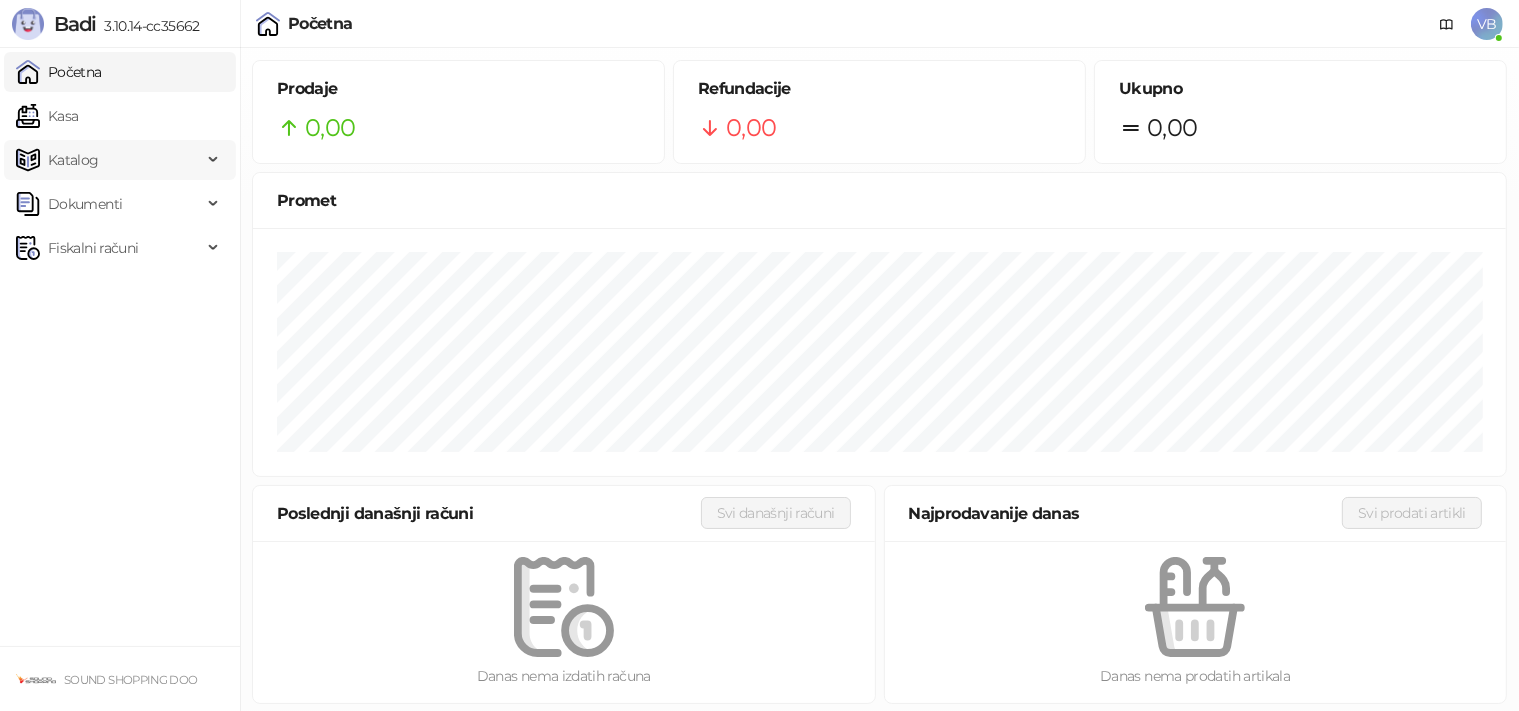 click on "Katalog" at bounding box center [73, 160] 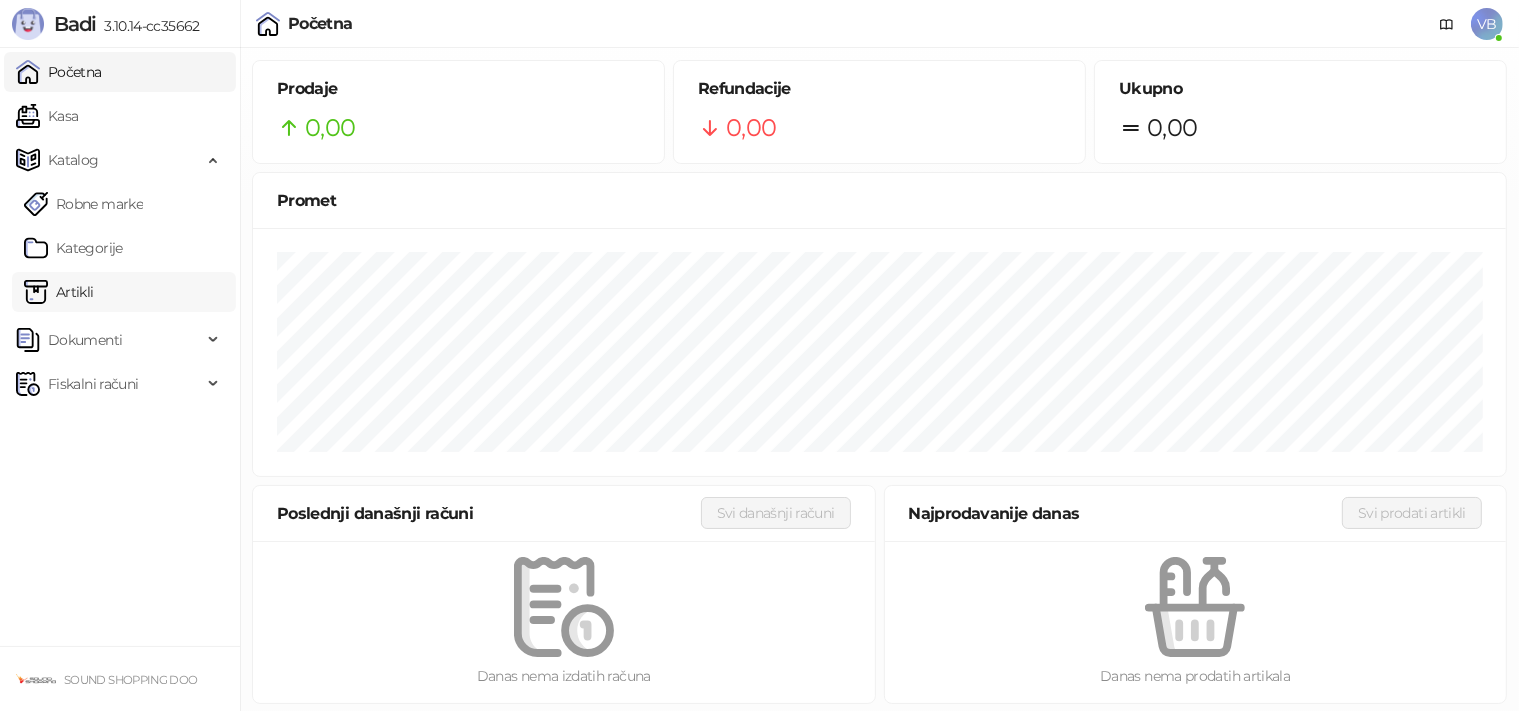 click on "Artikli" at bounding box center (59, 292) 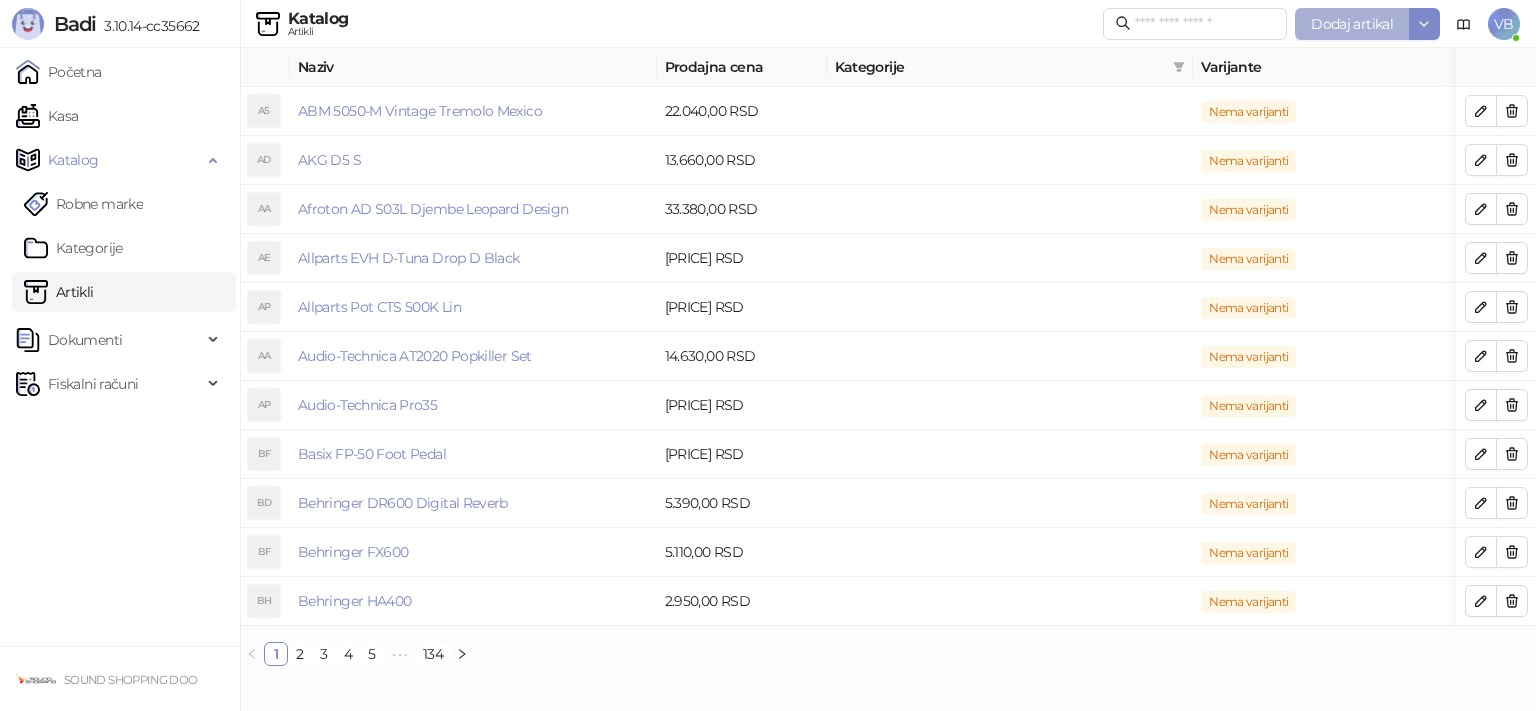 click on "Dodaj artikal" at bounding box center [1352, 24] 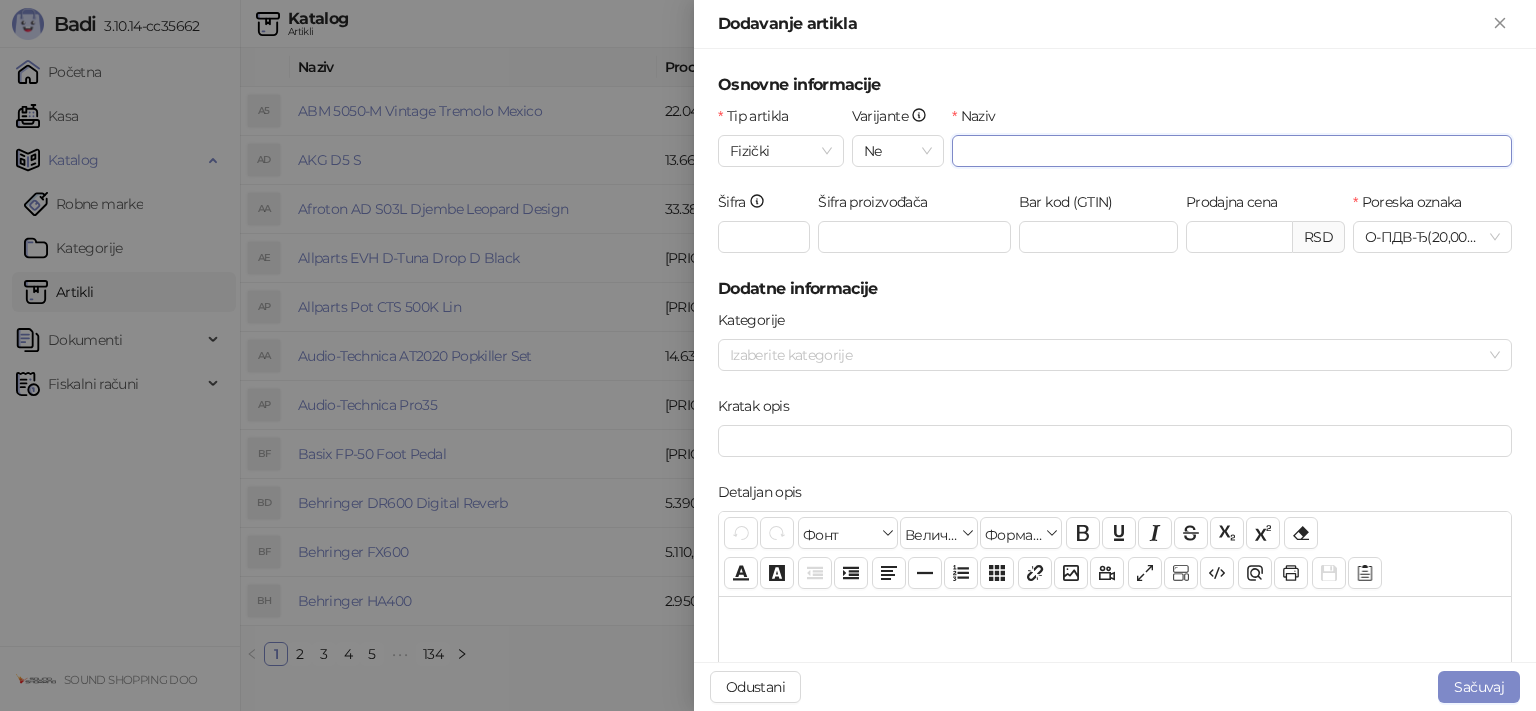 click on "Naziv" at bounding box center [1232, 151] 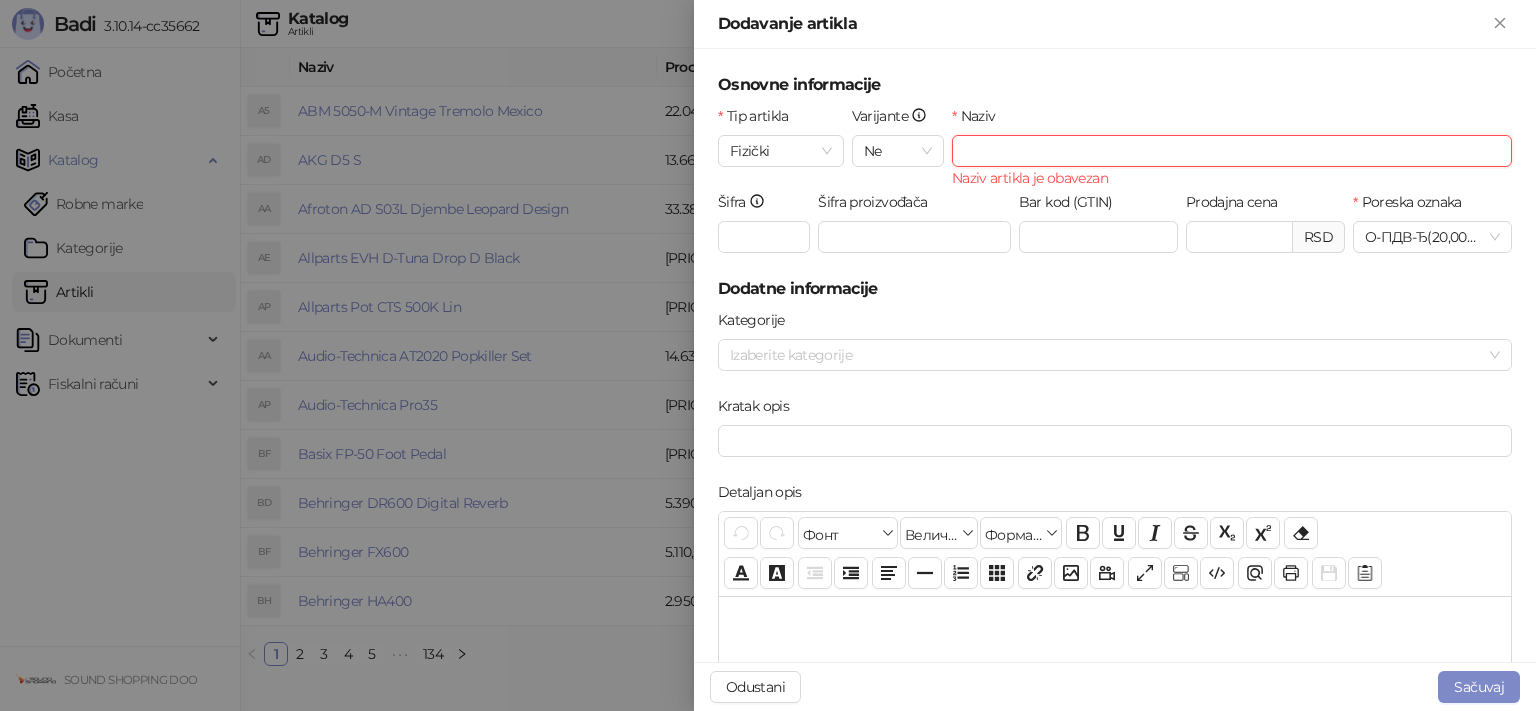 paste on "**********" 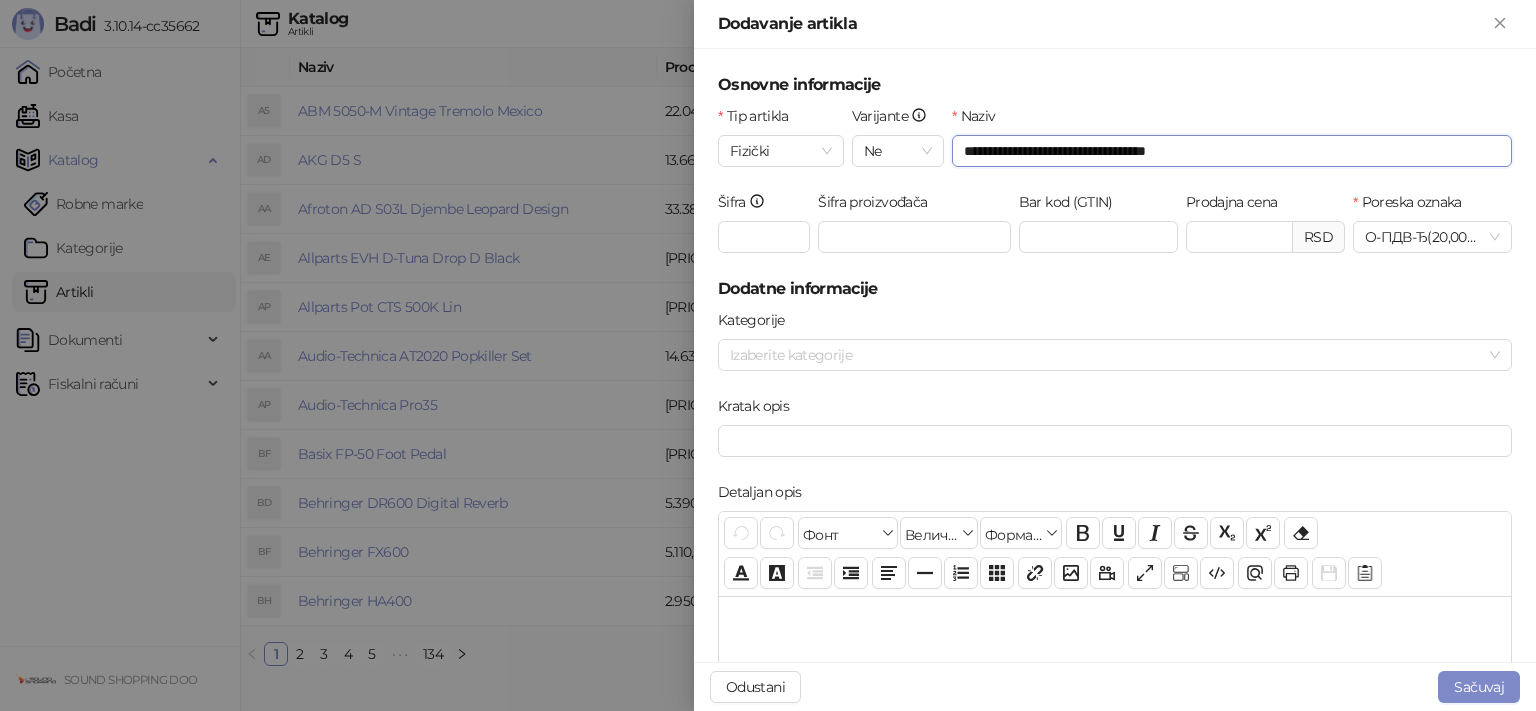 type on "**********" 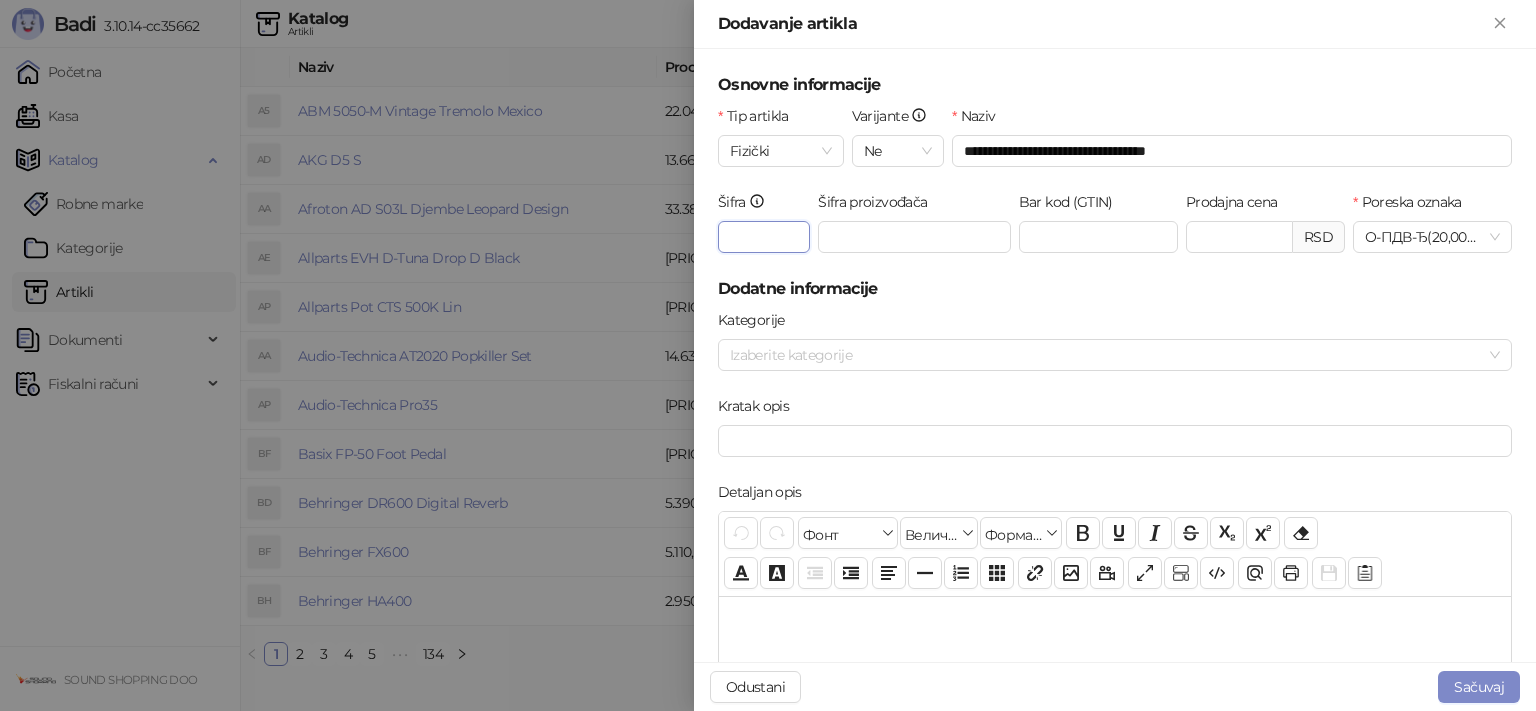 click on "Šifra" at bounding box center [764, 237] 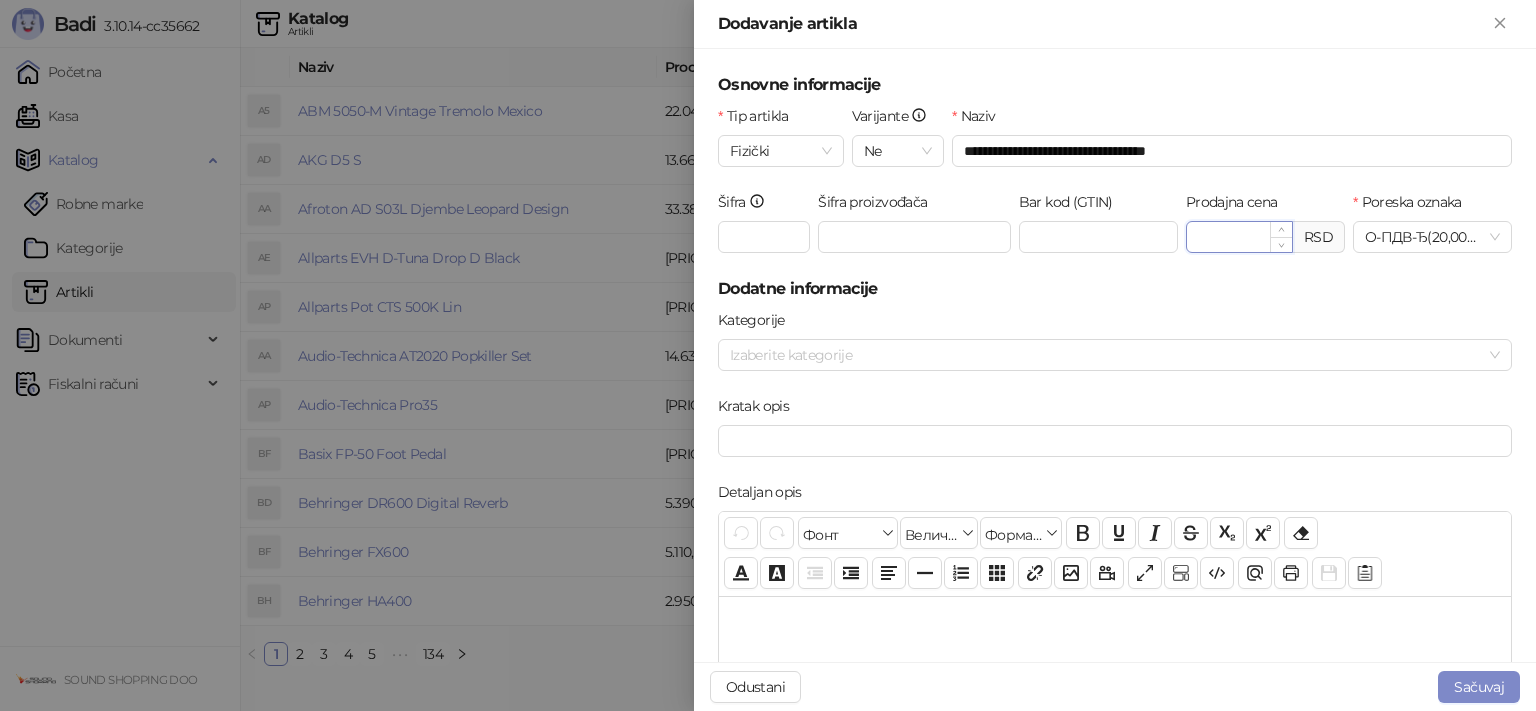 click on "Prodajna cena" at bounding box center [1239, 237] 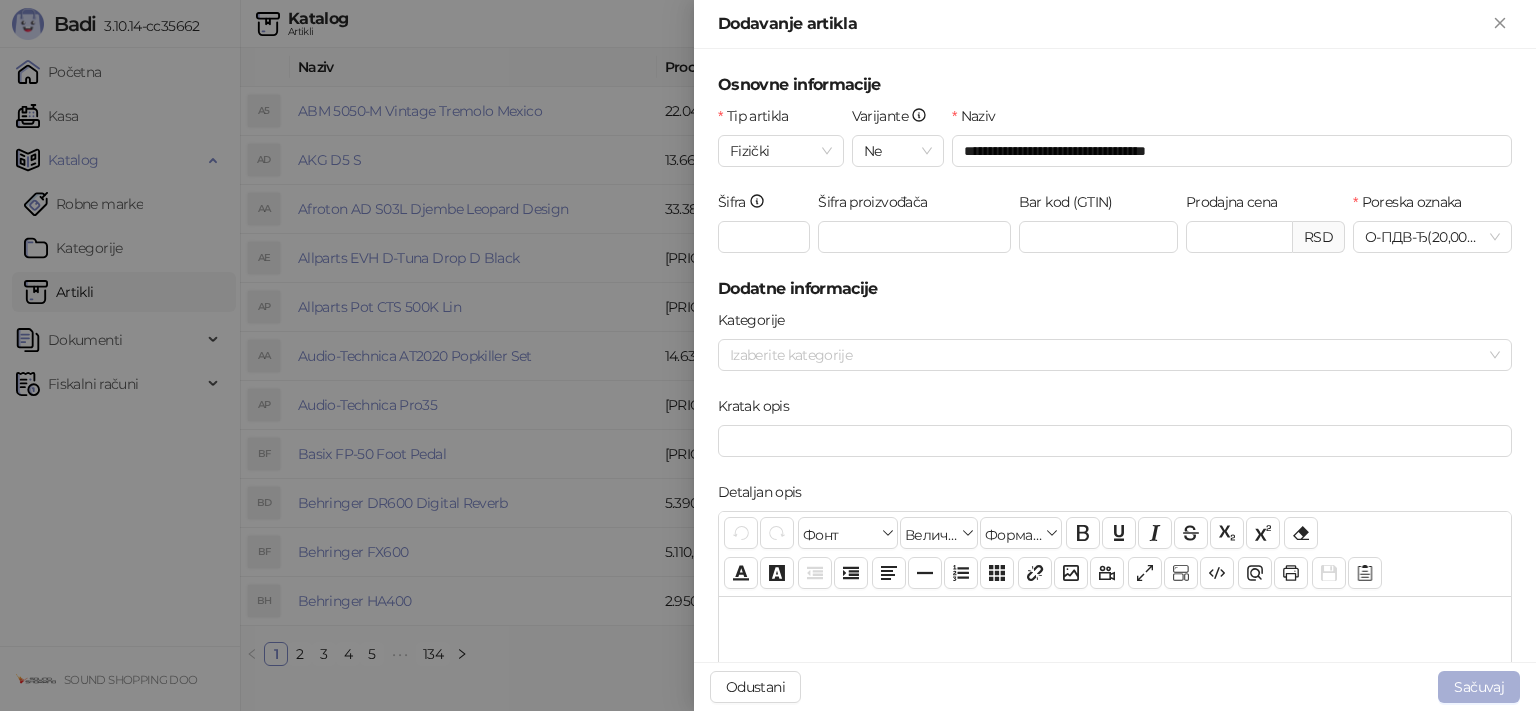 type on "********" 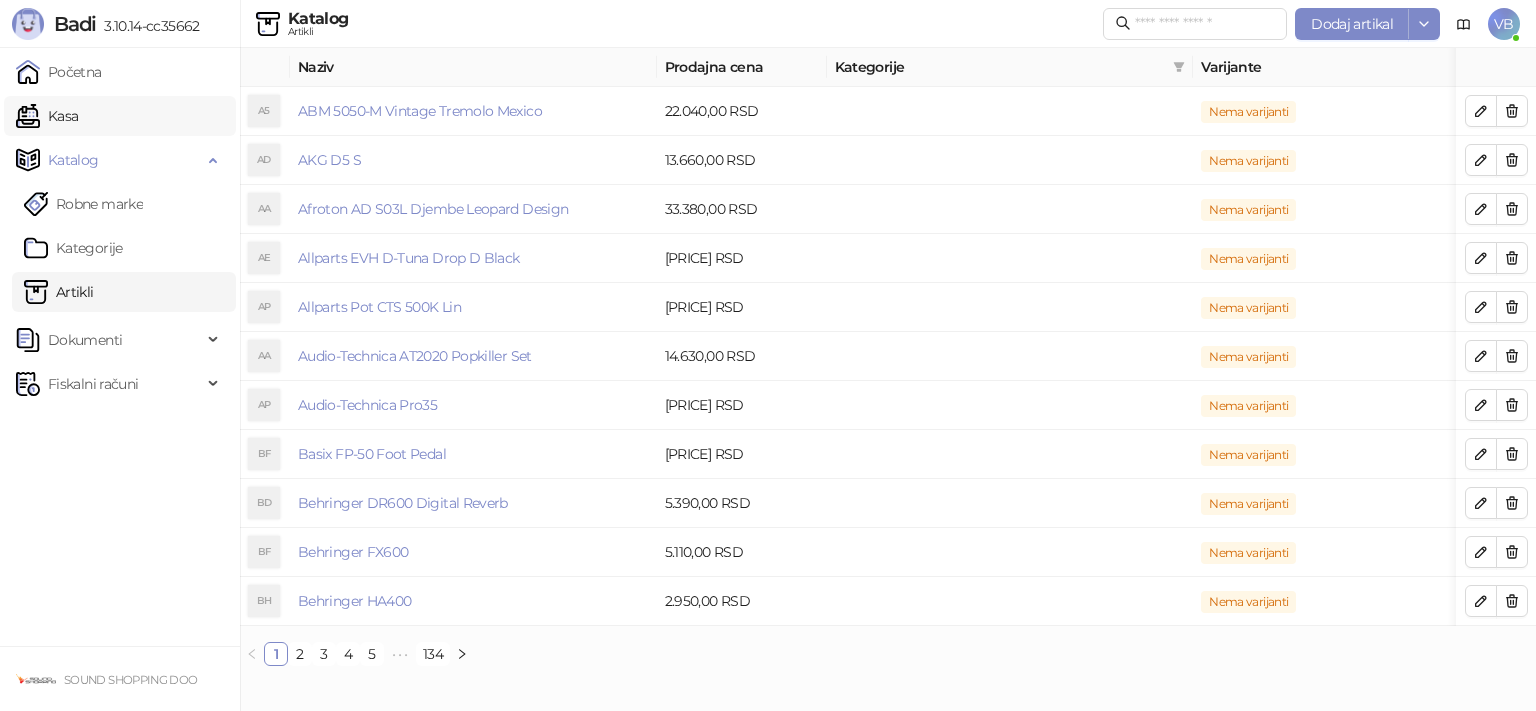 click on "Kasa" at bounding box center (47, 116) 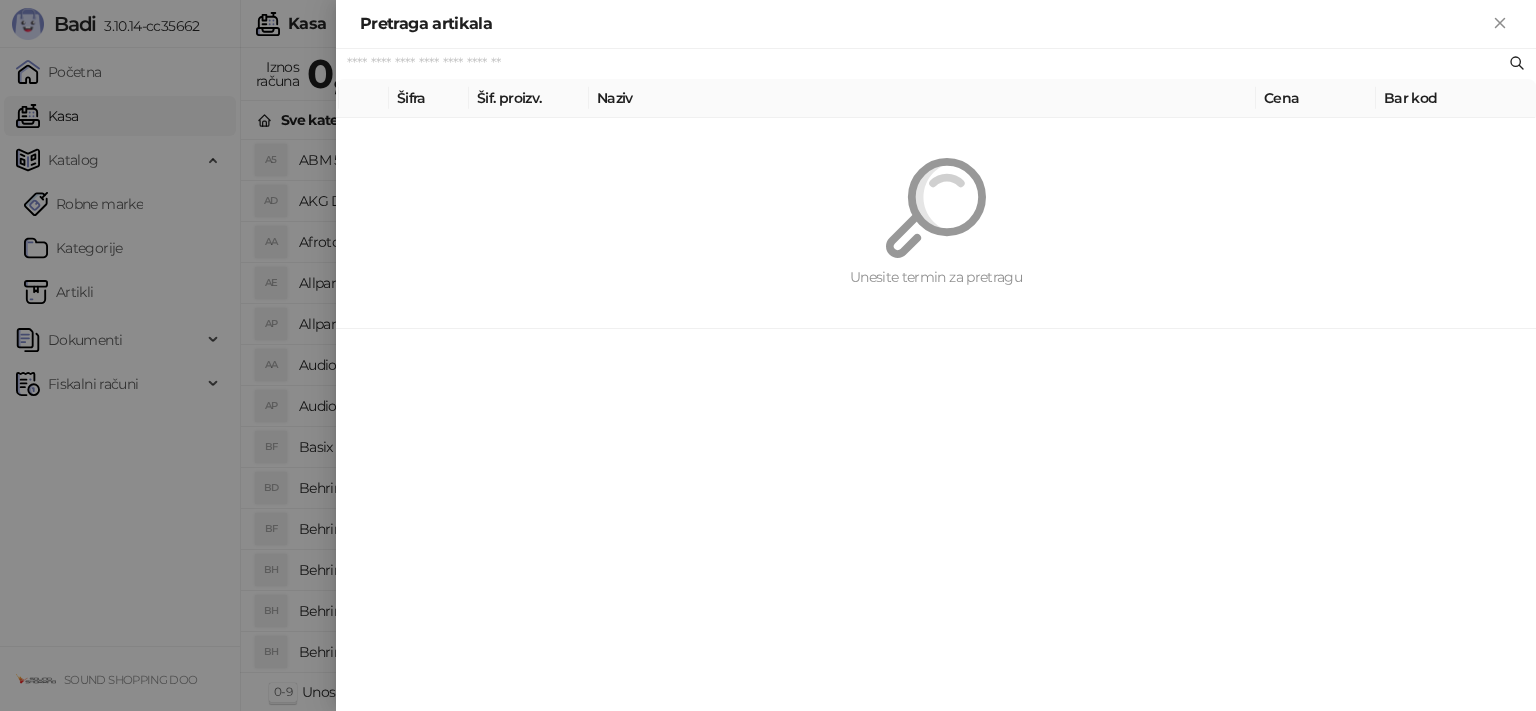paste on "******" 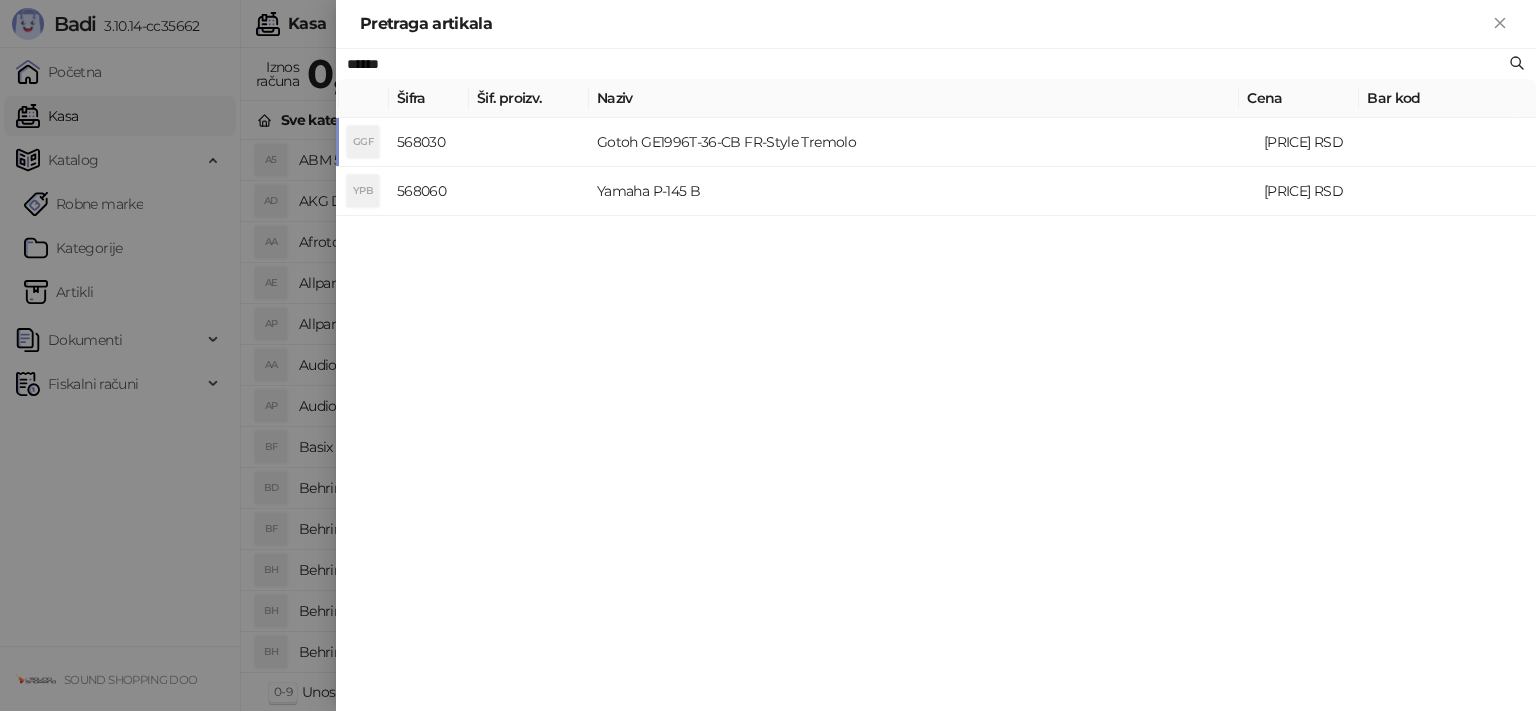 type on "******" 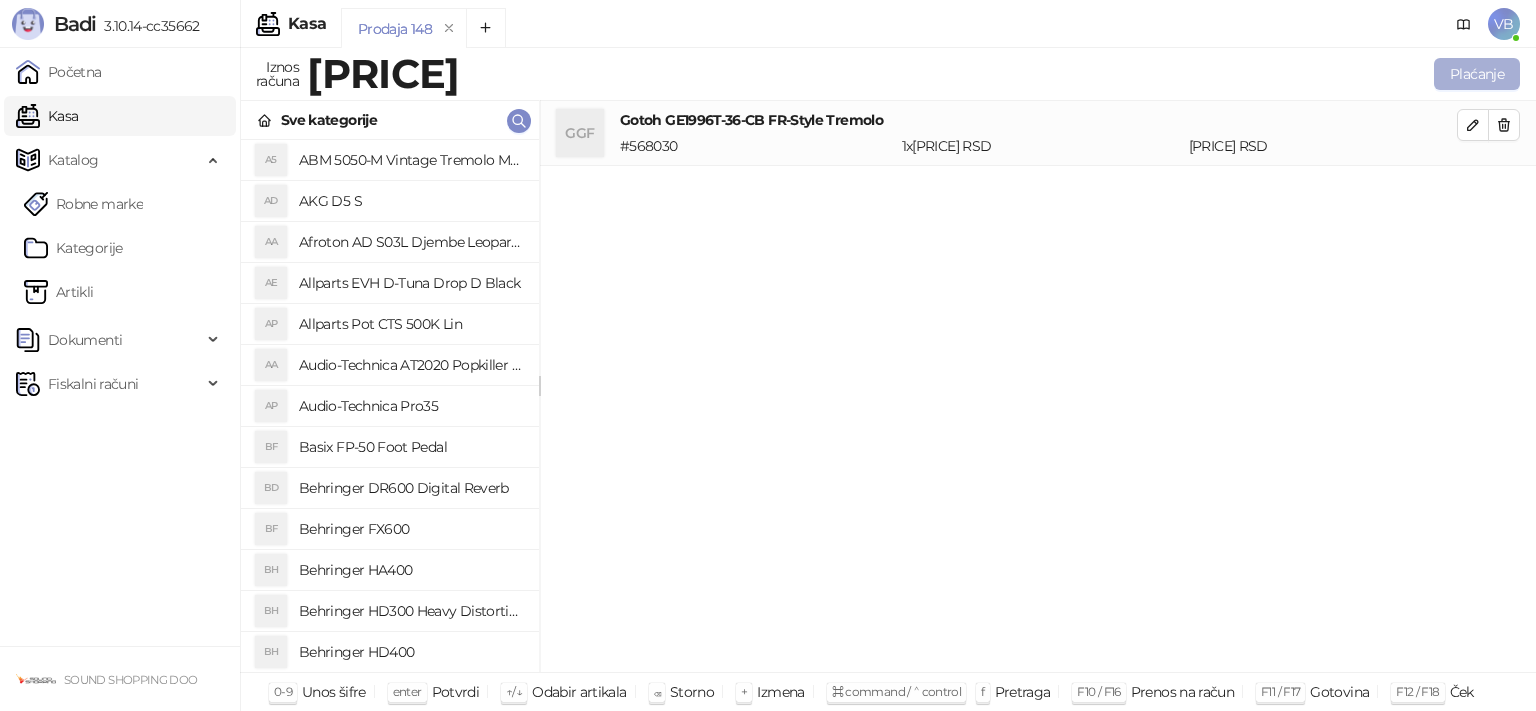 click on "Plaćanje" at bounding box center (1477, 74) 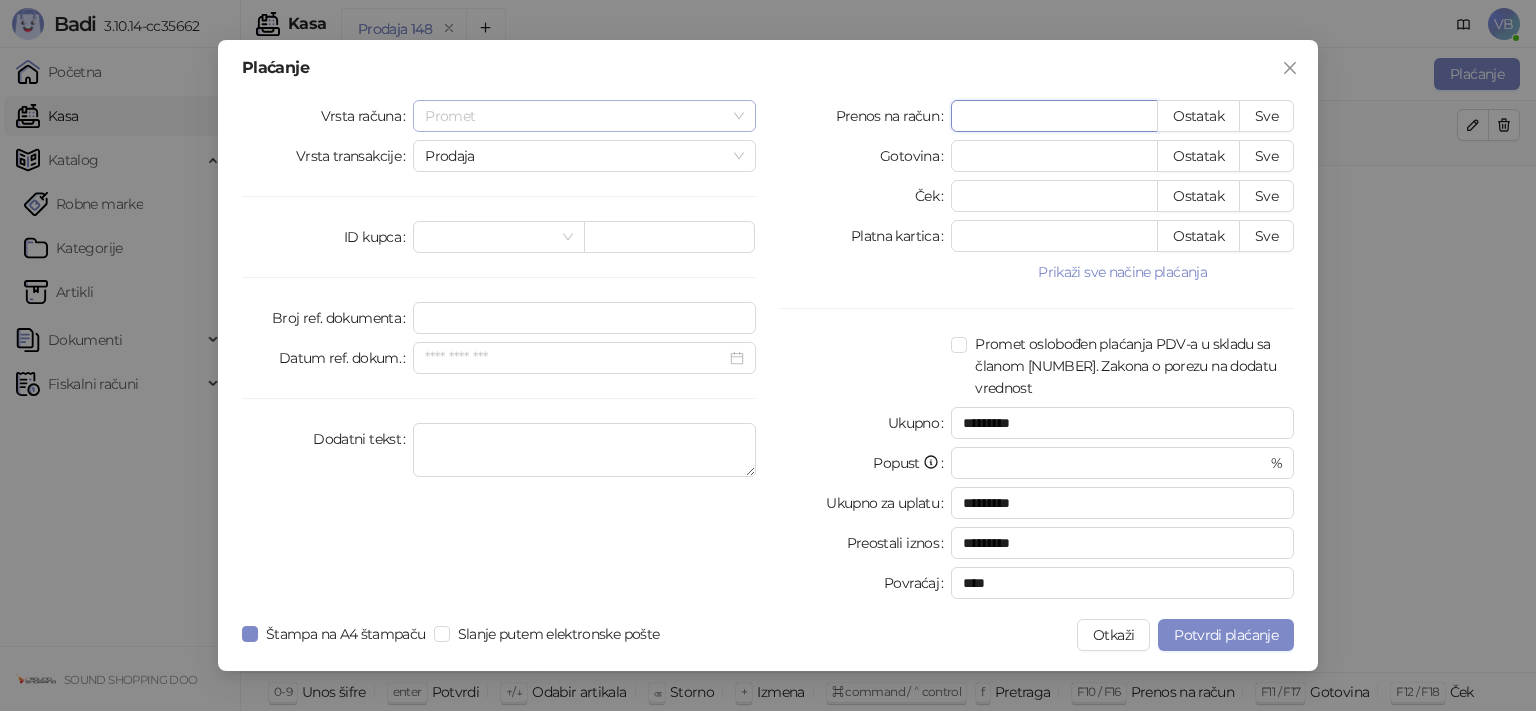 click on "Promet" at bounding box center [584, 116] 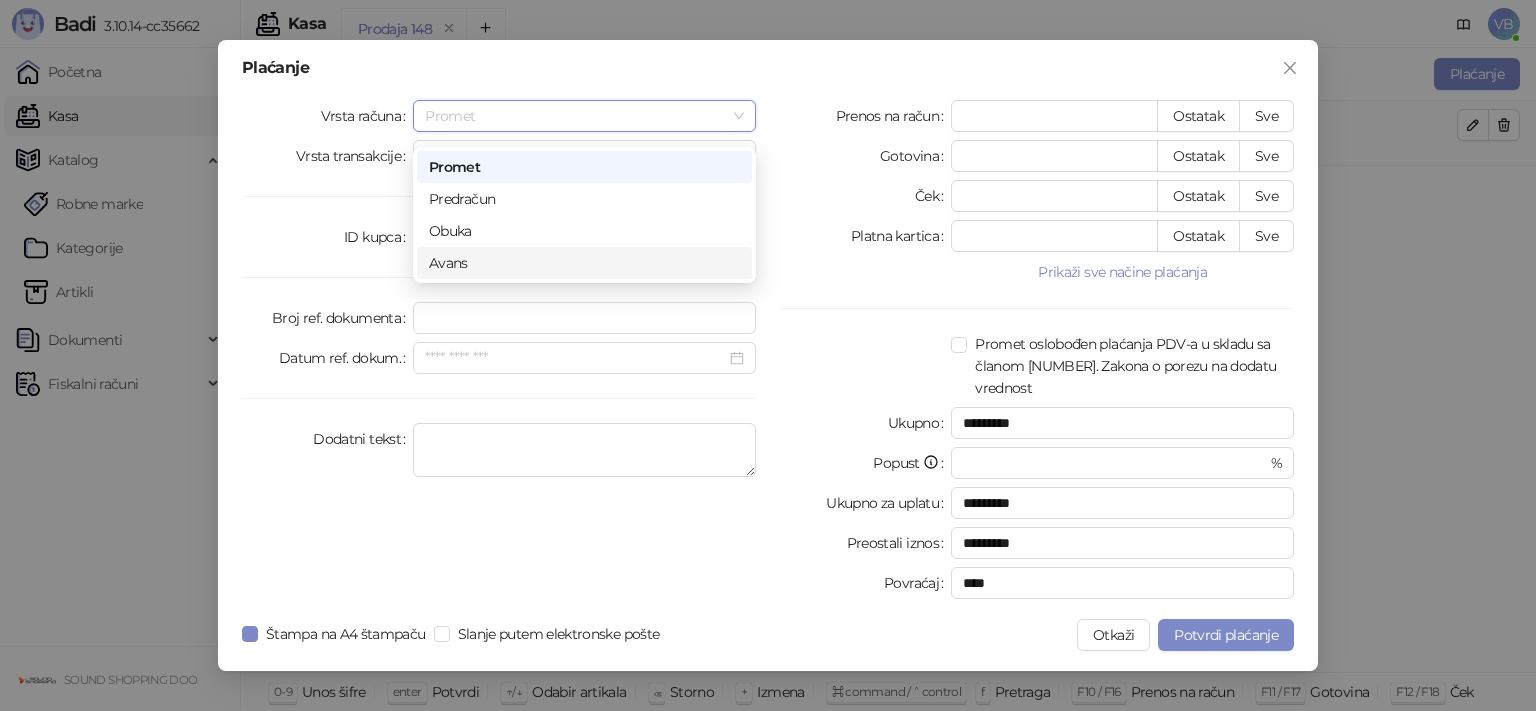 click on "Avans" at bounding box center (584, 263) 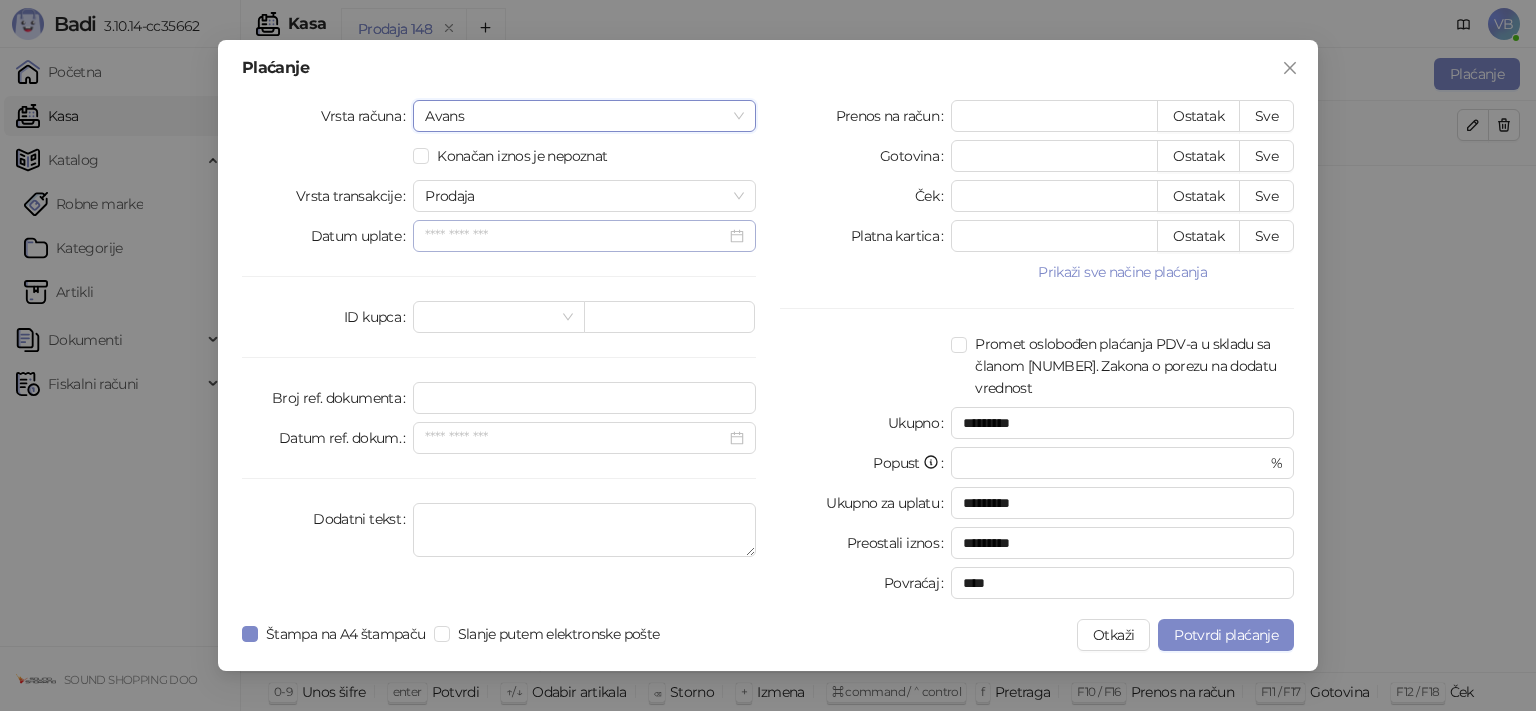 click at bounding box center (584, 236) 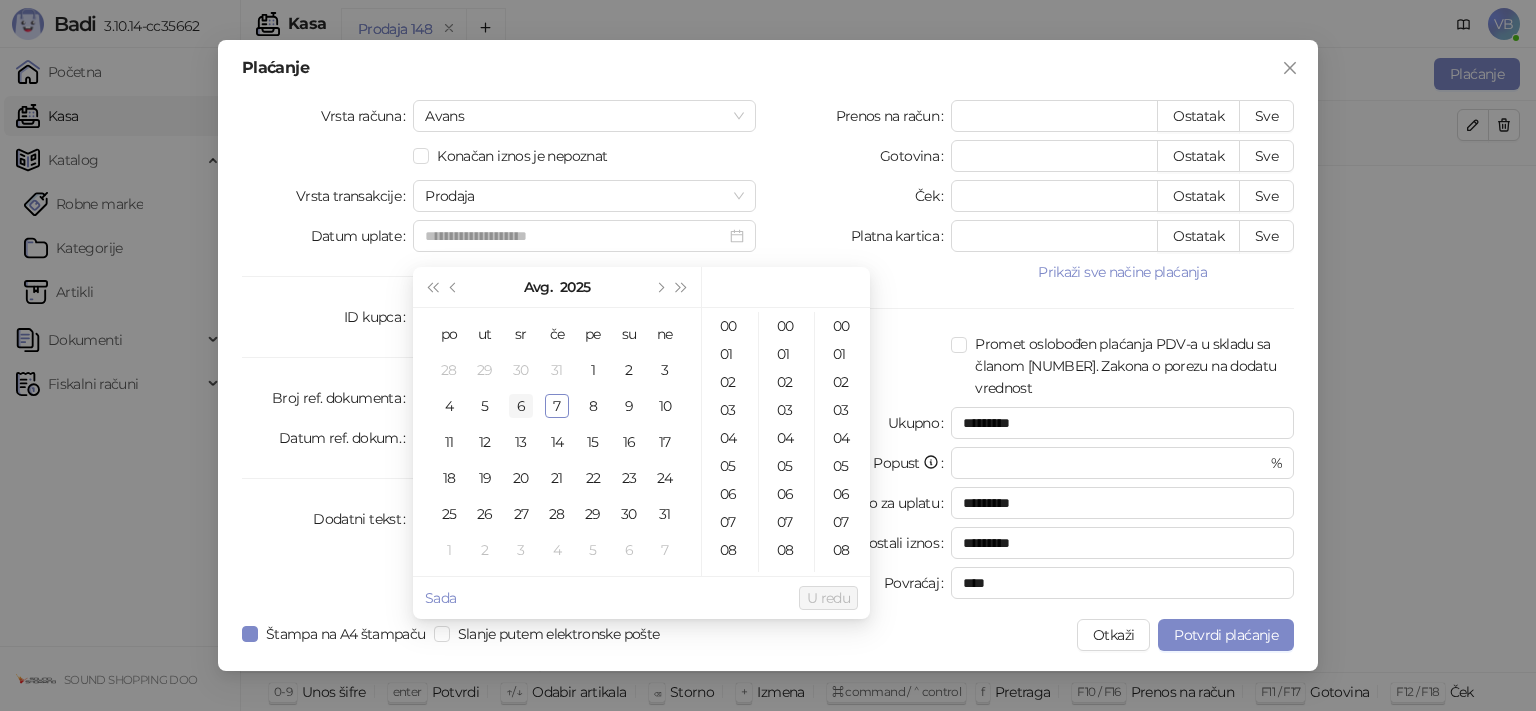 click on "6" at bounding box center [521, 406] 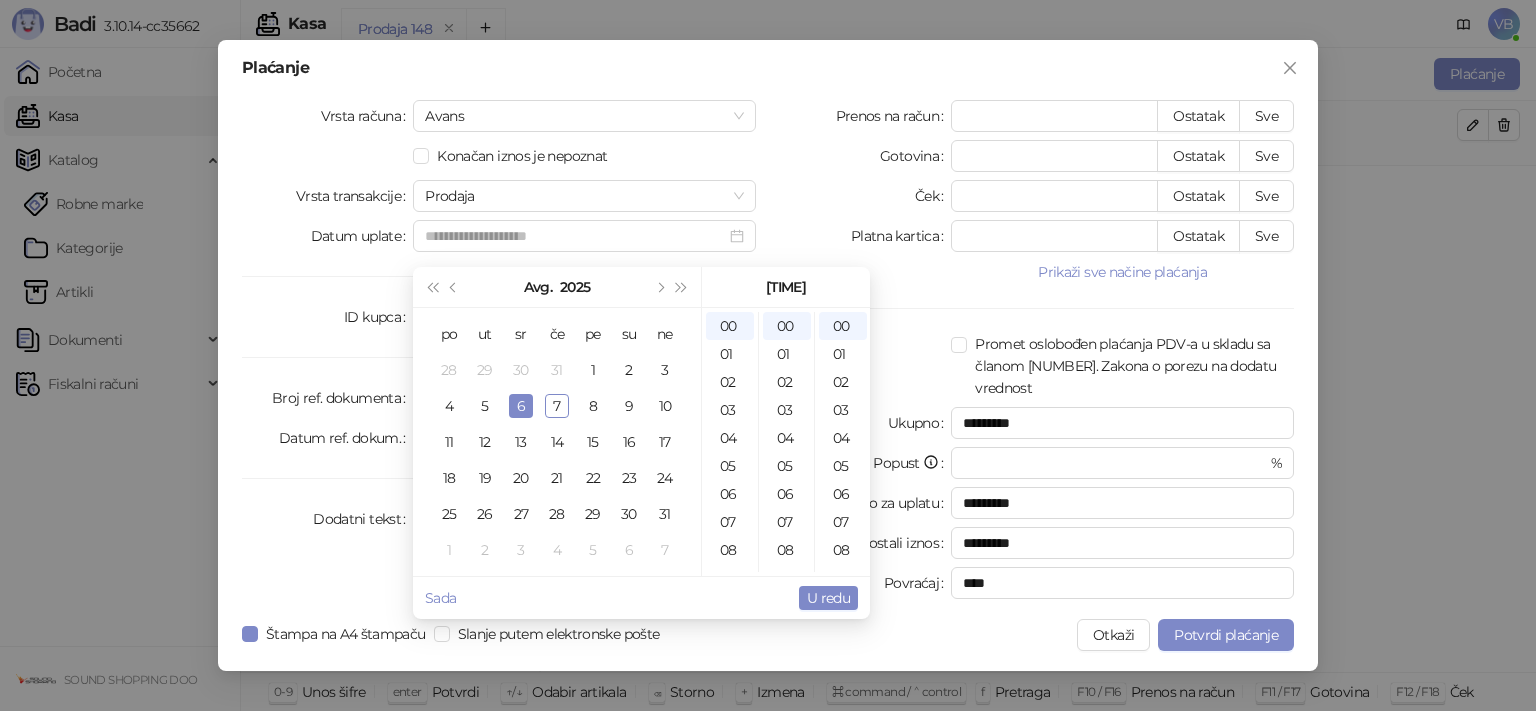 type on "**********" 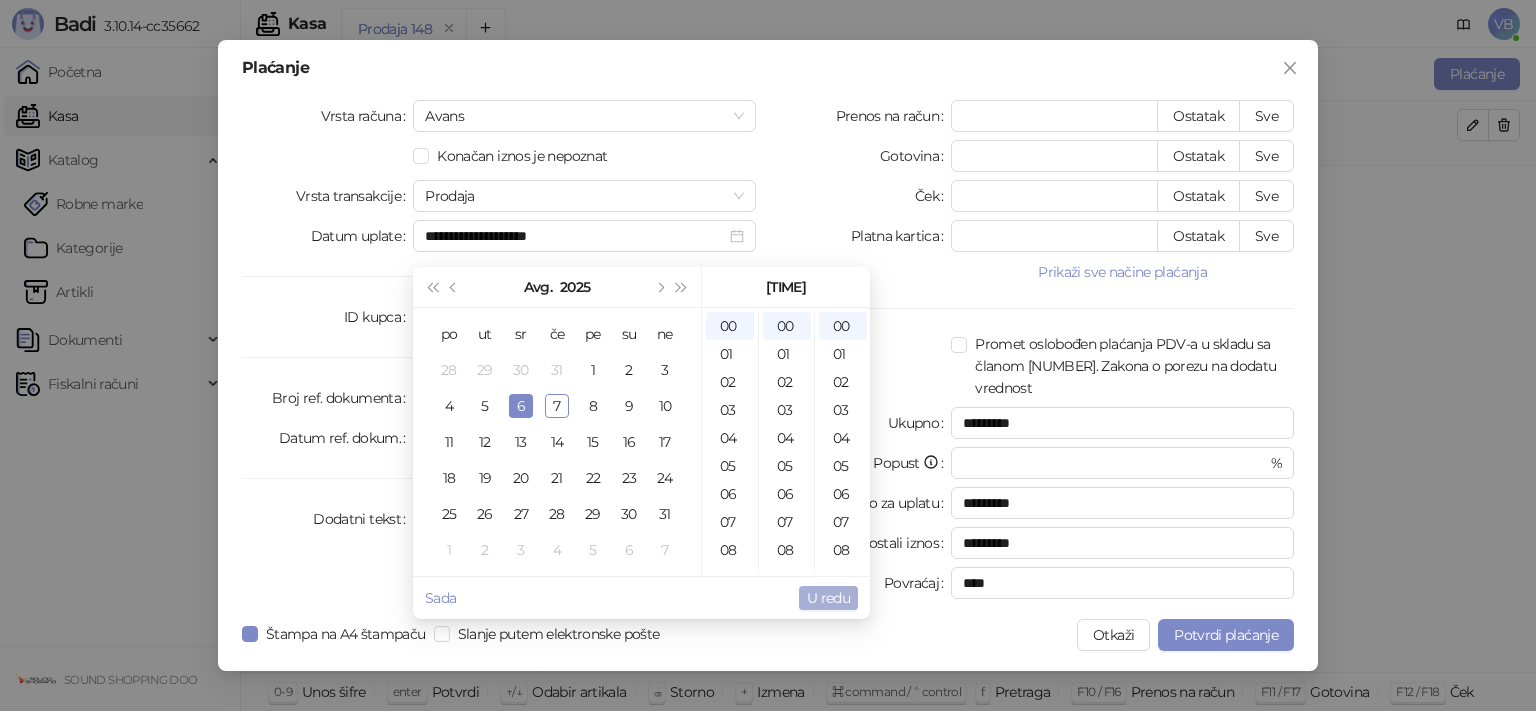 click on "U redu" at bounding box center (828, 598) 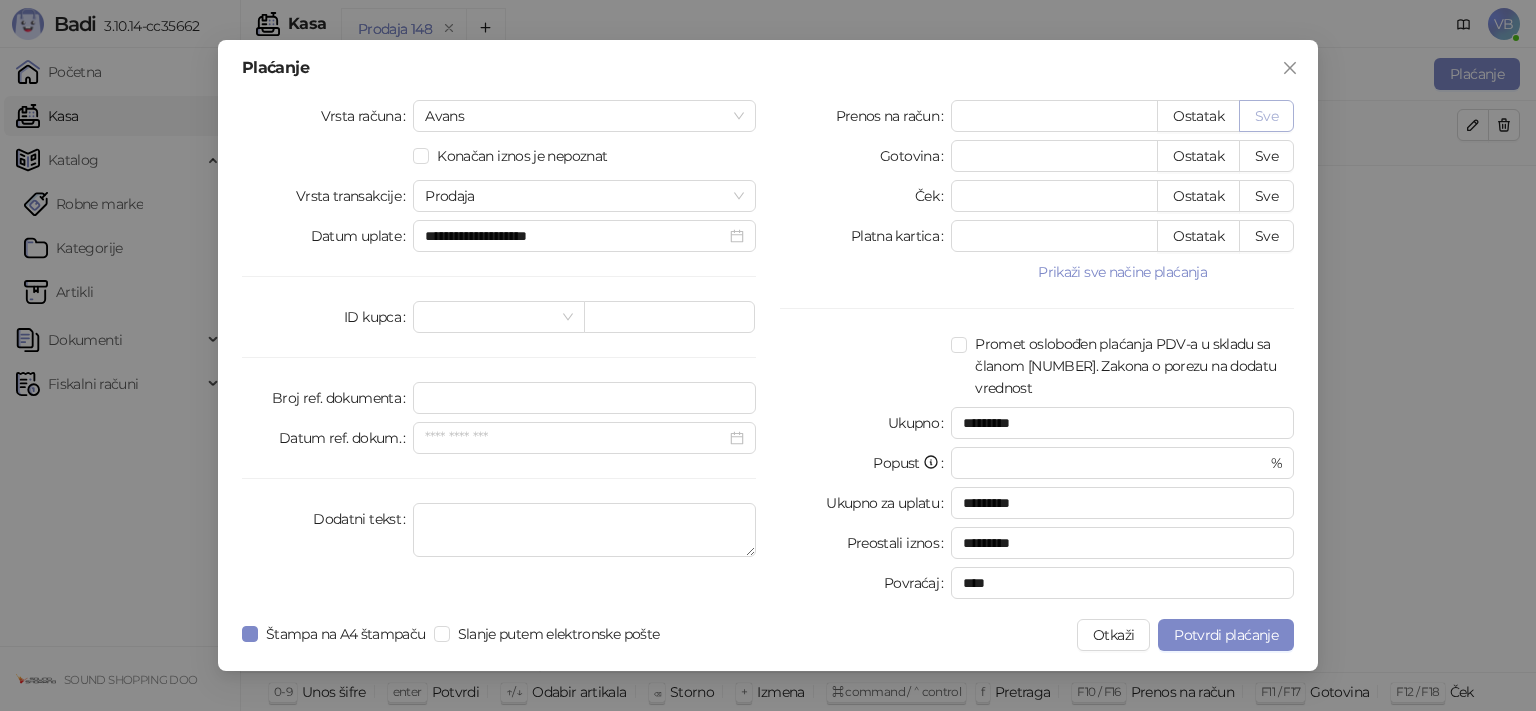 click on "Sve" at bounding box center [1266, 116] 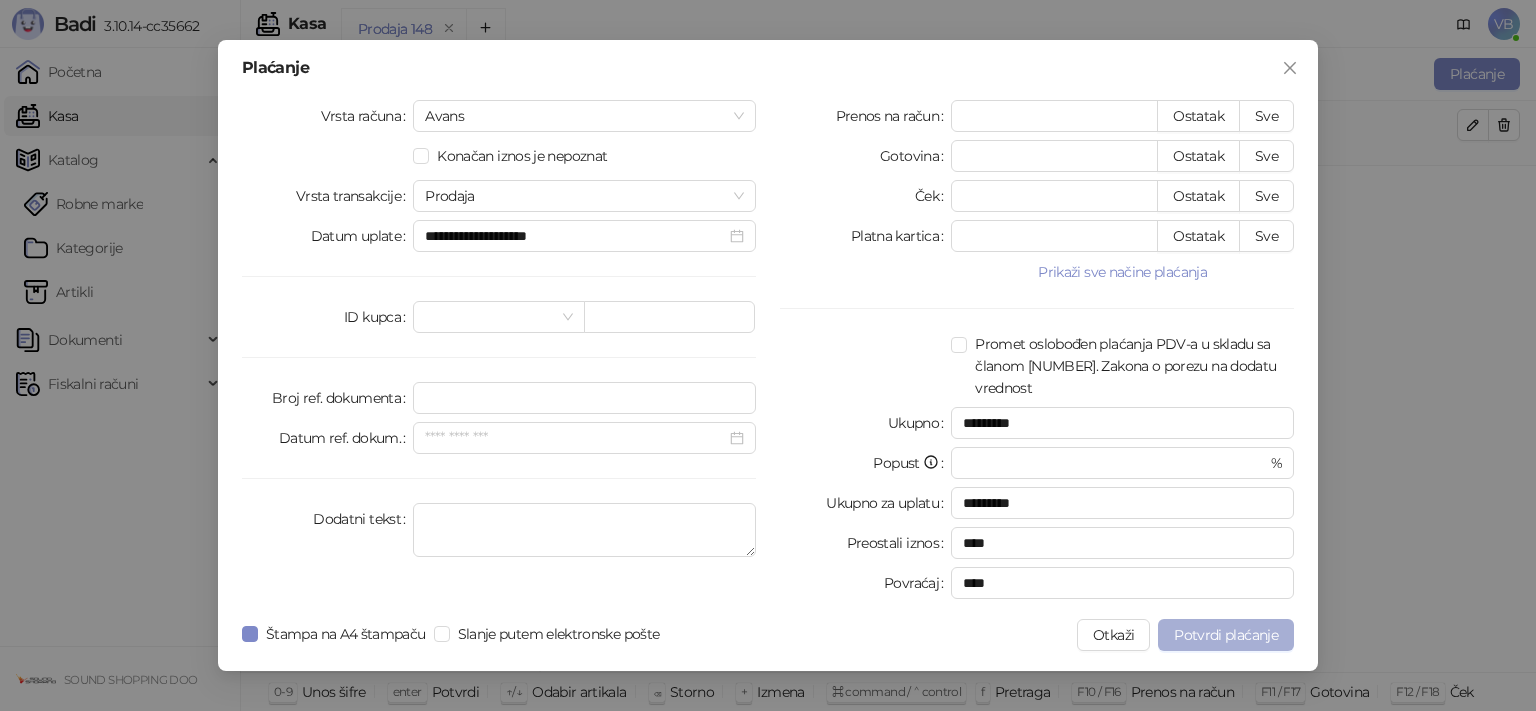 click on "Potvrdi plaćanje" at bounding box center (1226, 635) 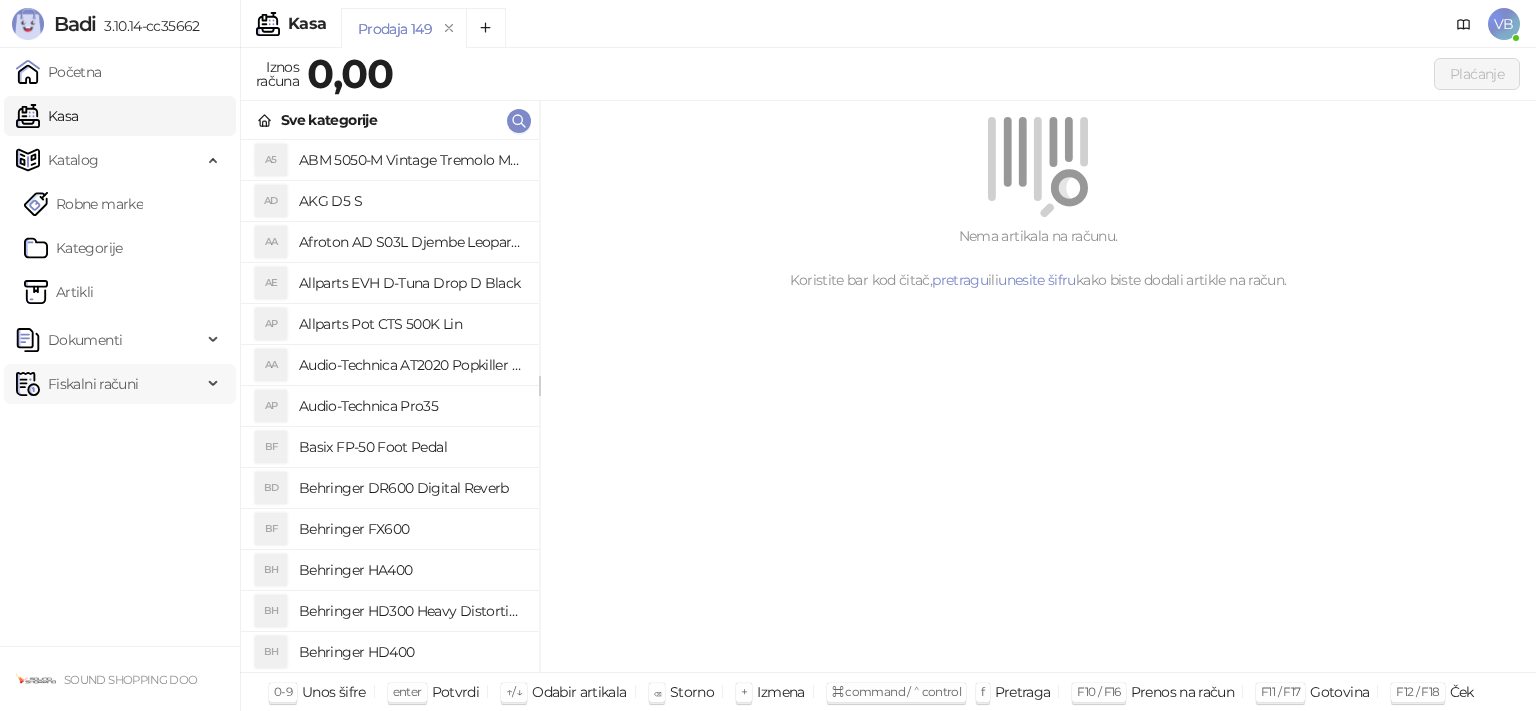 click on "Fiskalni računi" at bounding box center (93, 384) 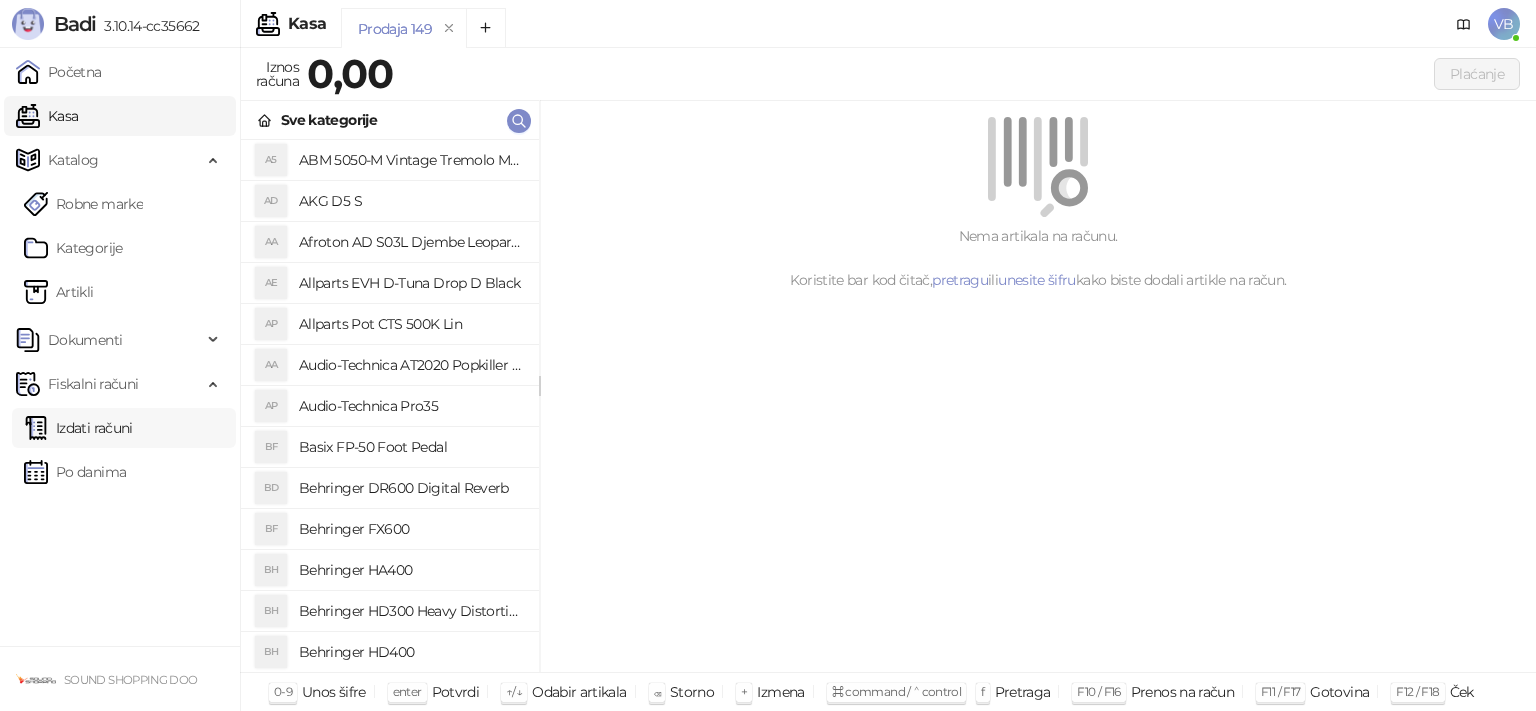 click on "Izdati računi" at bounding box center [78, 428] 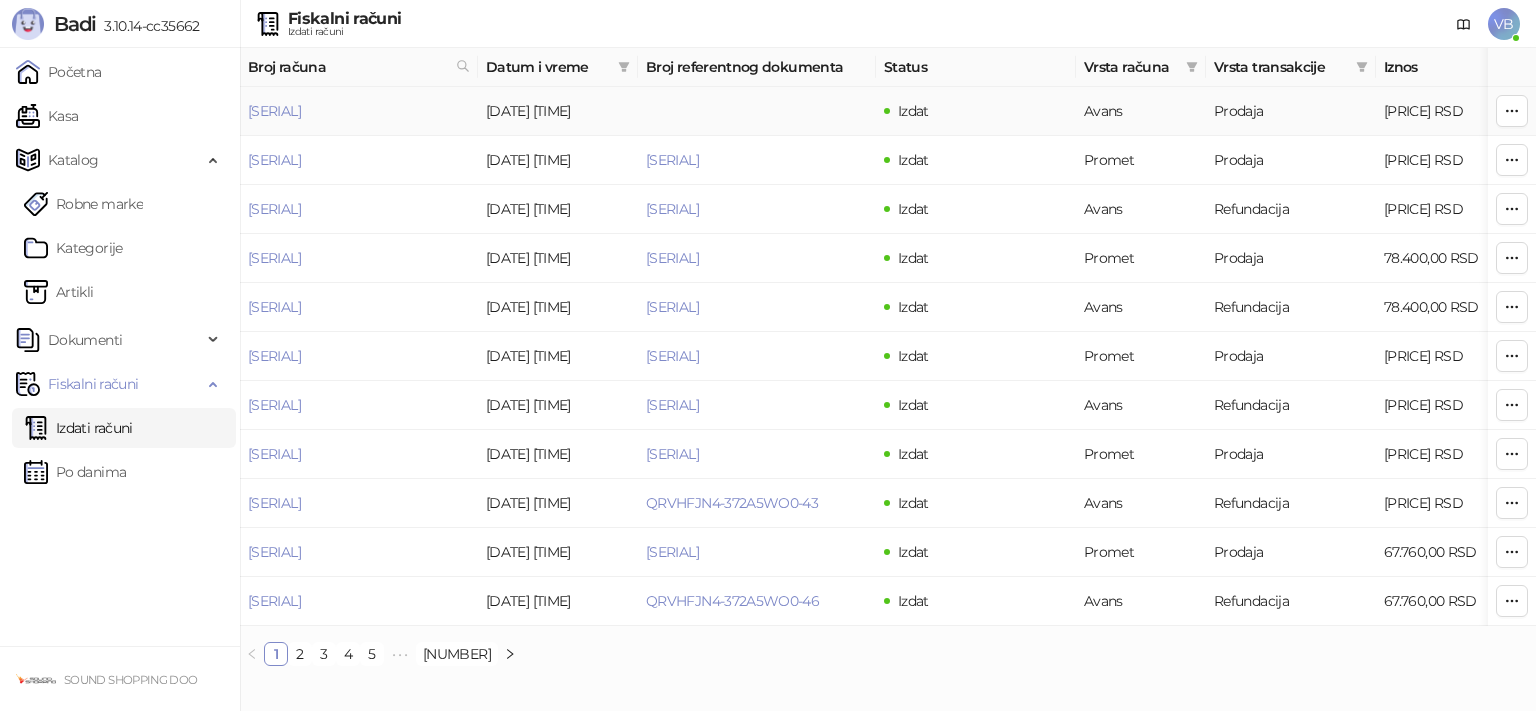 drag, startPoint x: 430, startPoint y: 98, endPoint x: 328, endPoint y: 126, distance: 105.773346 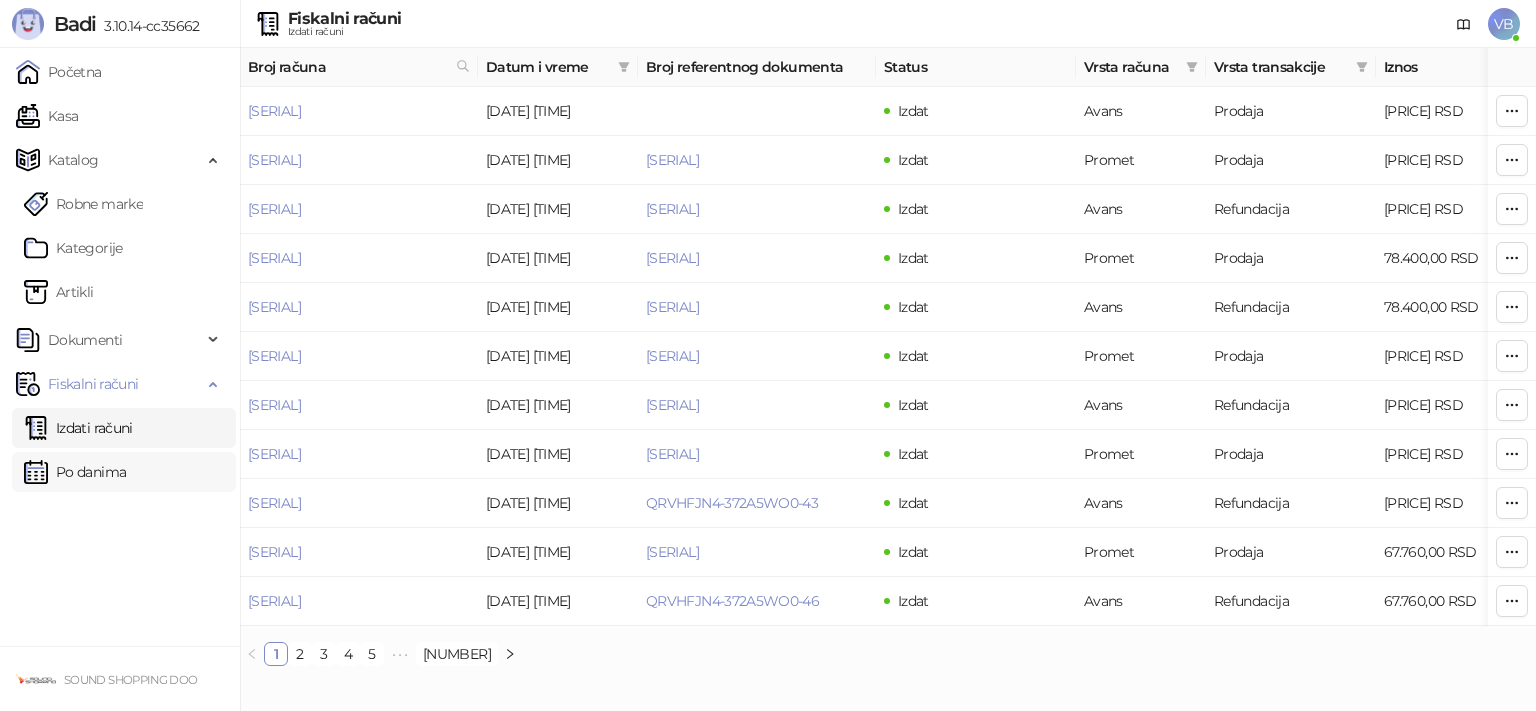 click on "Po danima" at bounding box center (75, 472) 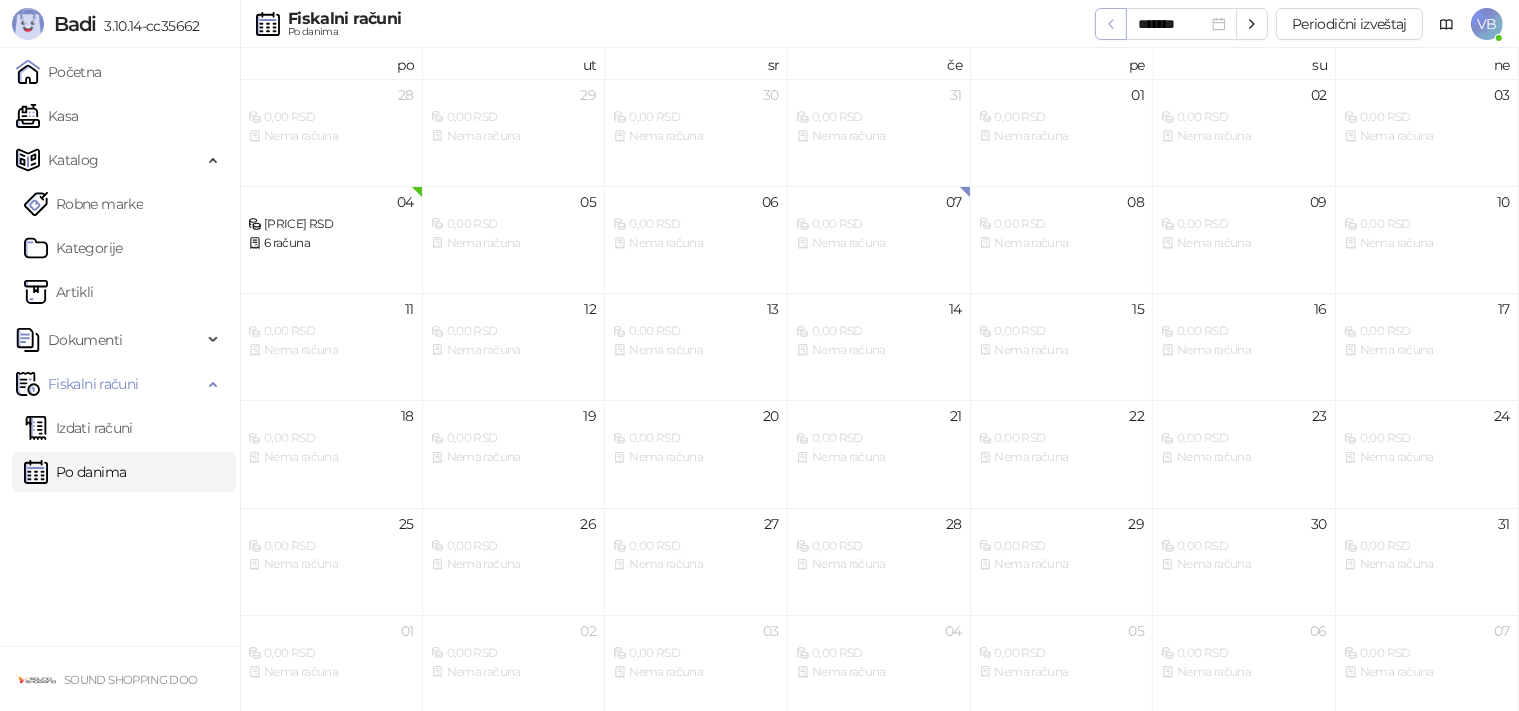 click 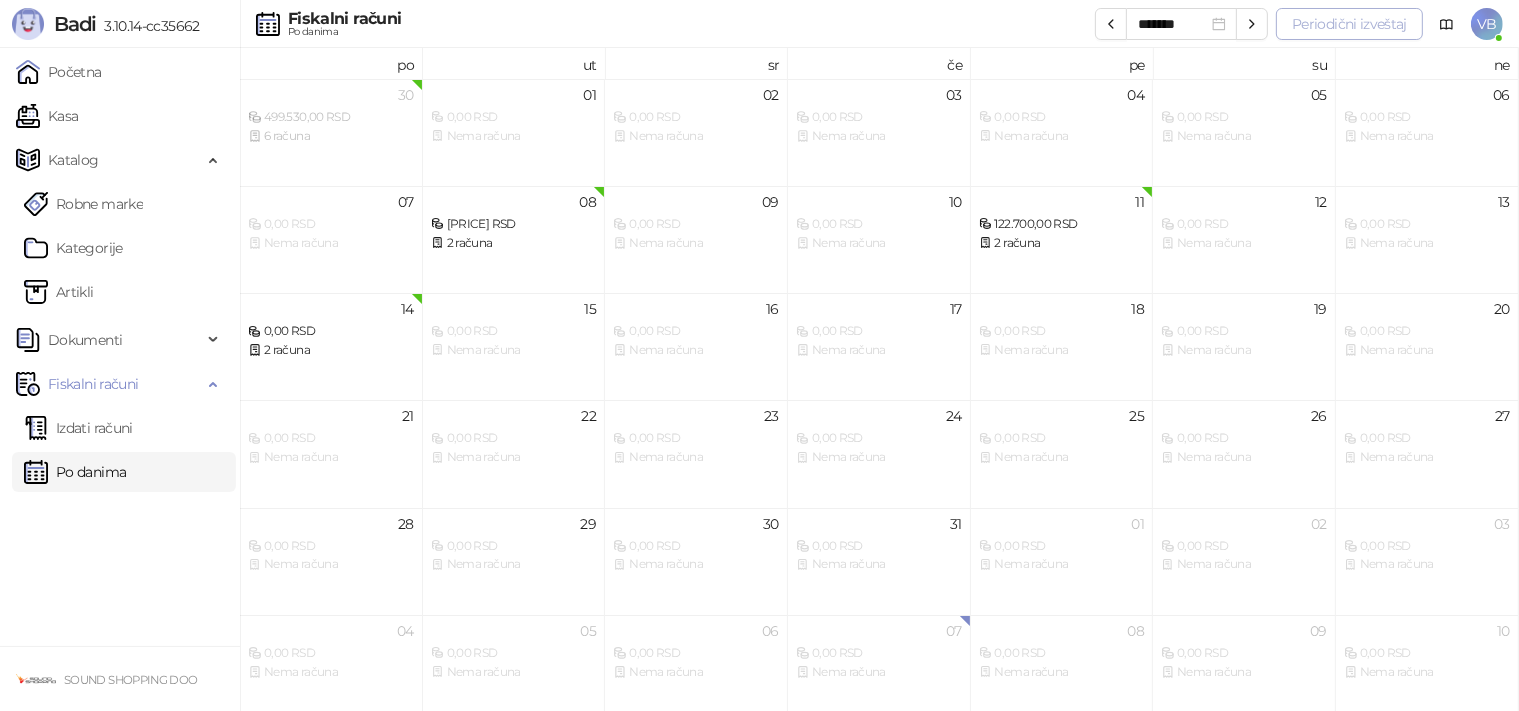 click on "Periodični izveštaj" at bounding box center [1349, 24] 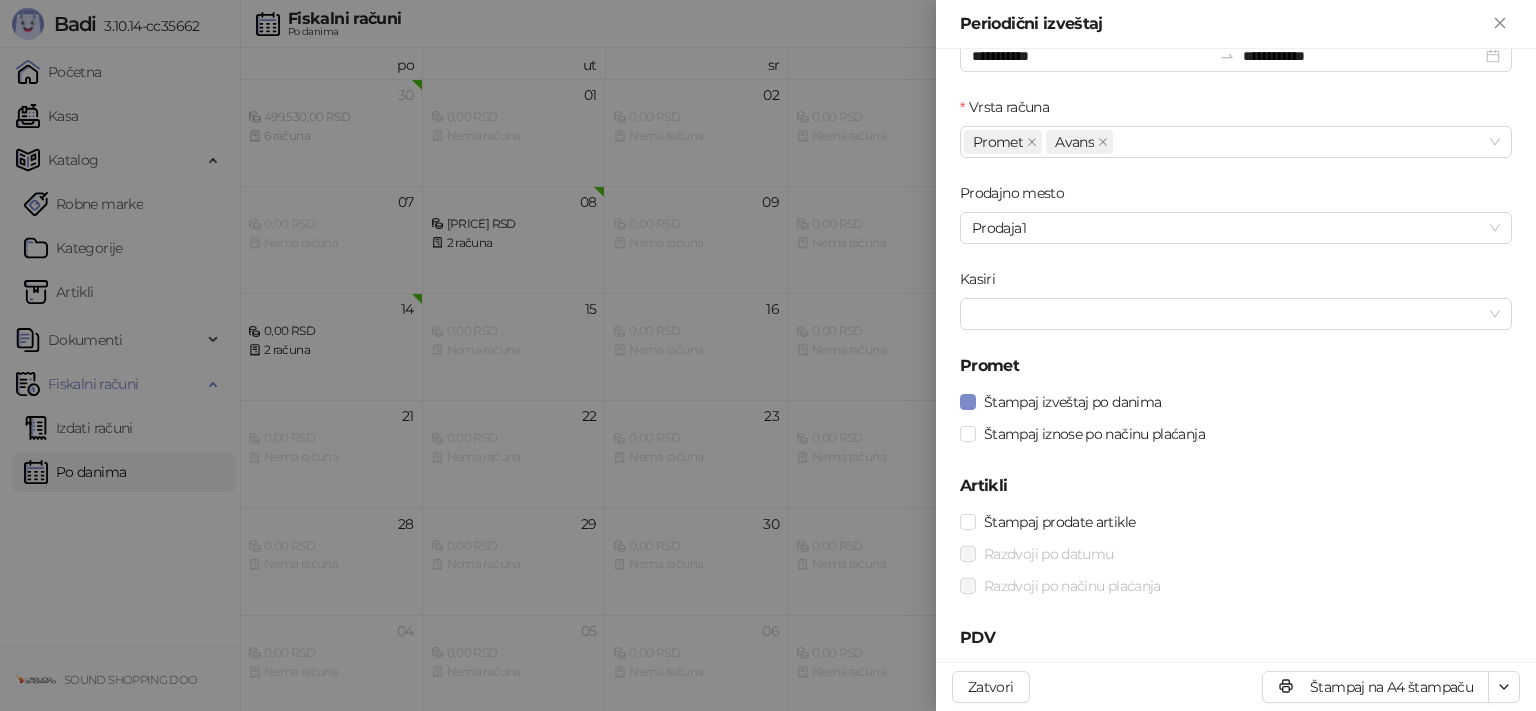 scroll, scrollTop: 91, scrollLeft: 0, axis: vertical 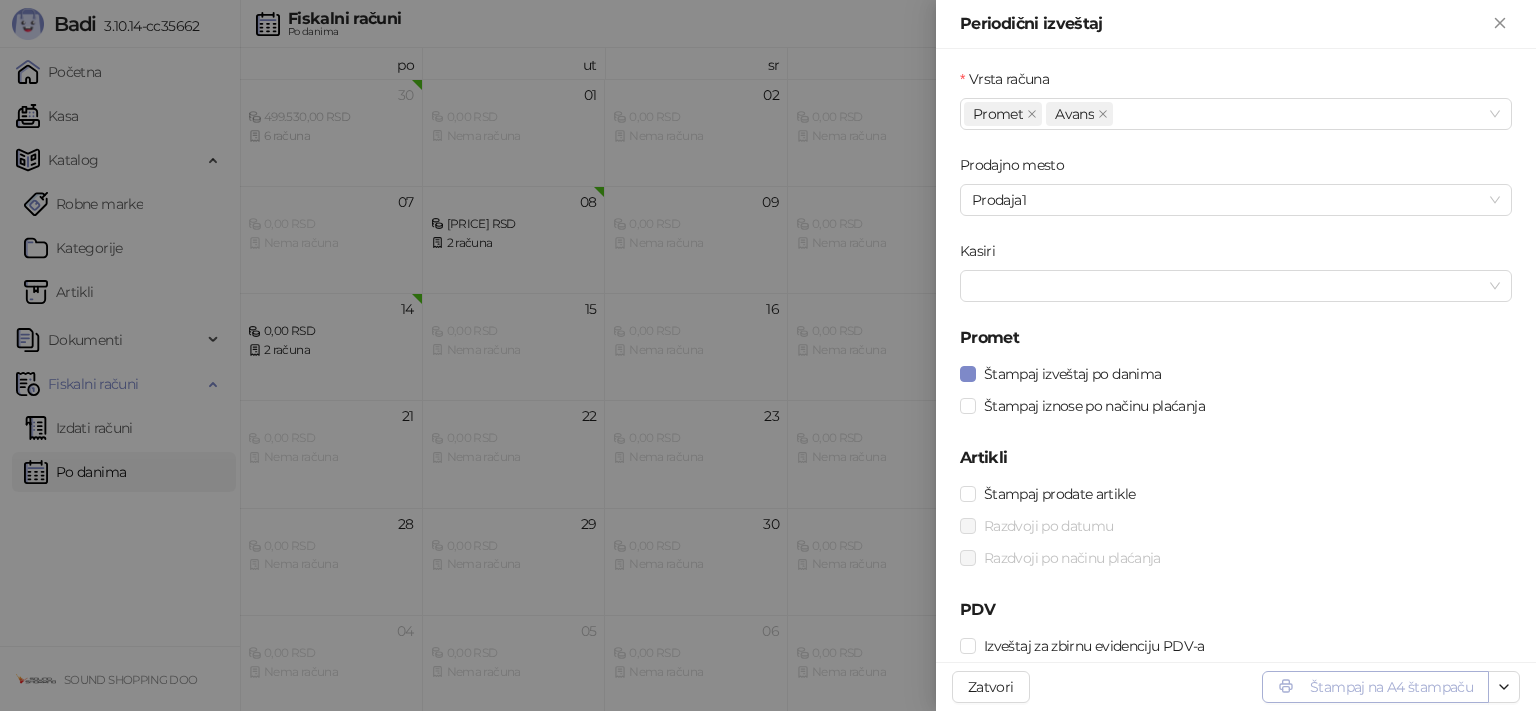 click on "Štampaj na A4 štampaču" at bounding box center [1375, 687] 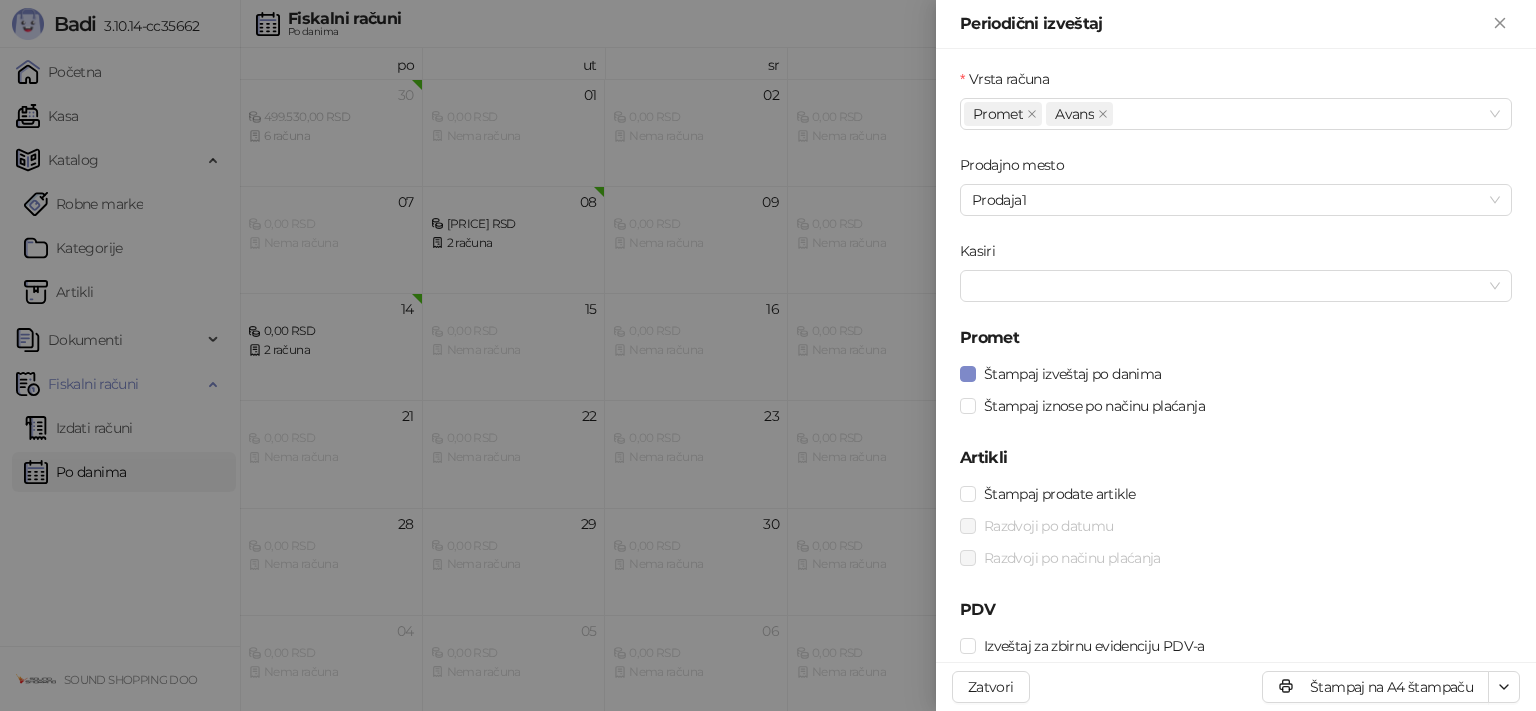 click 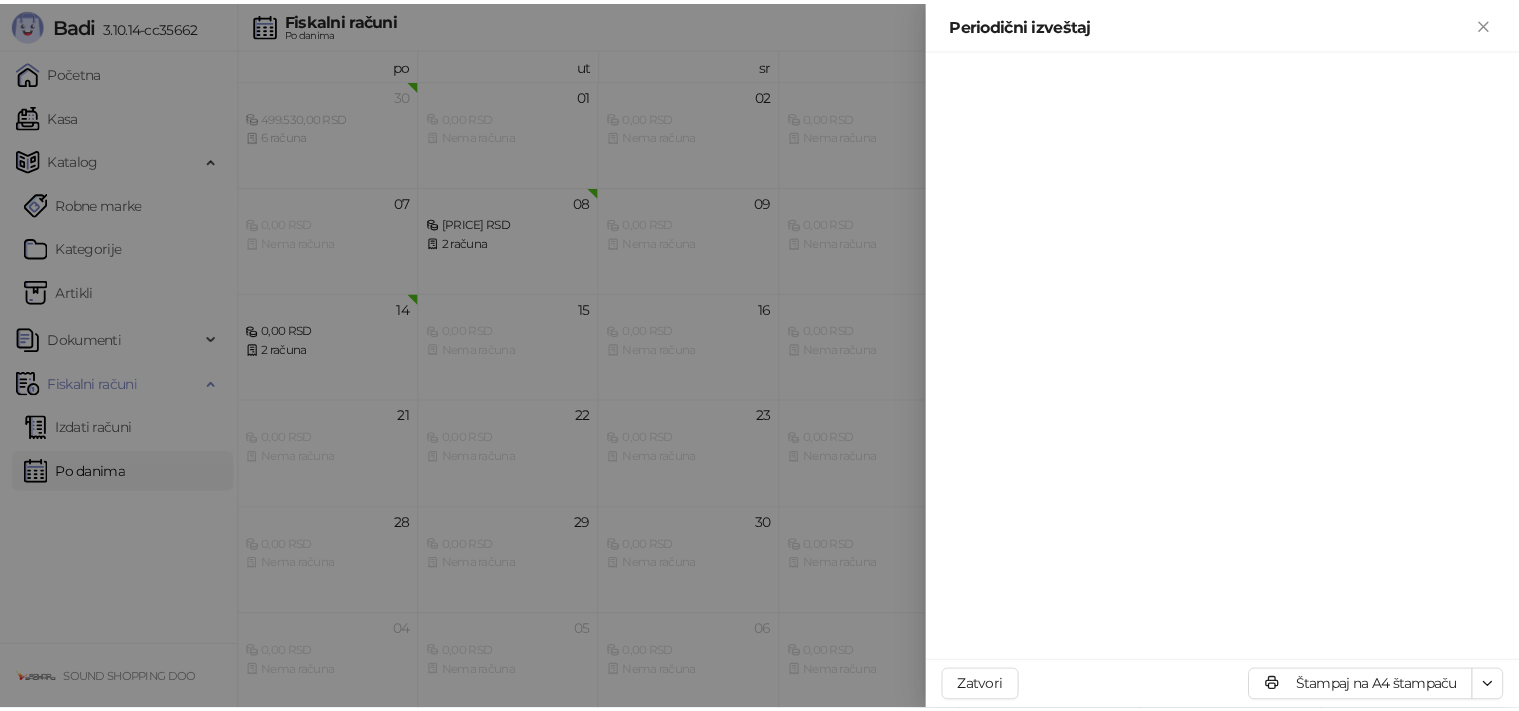 scroll, scrollTop: 0, scrollLeft: 0, axis: both 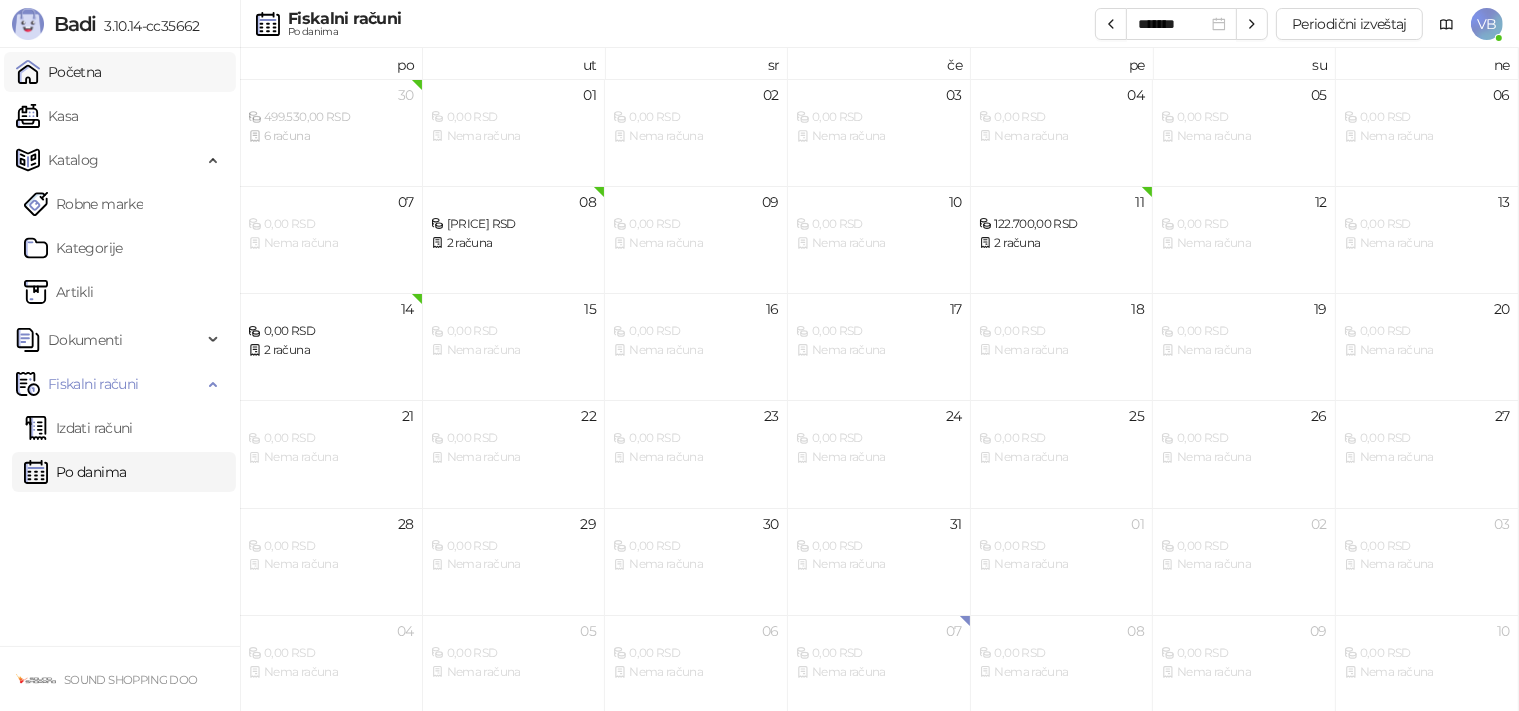 click on "Početna" at bounding box center [59, 72] 